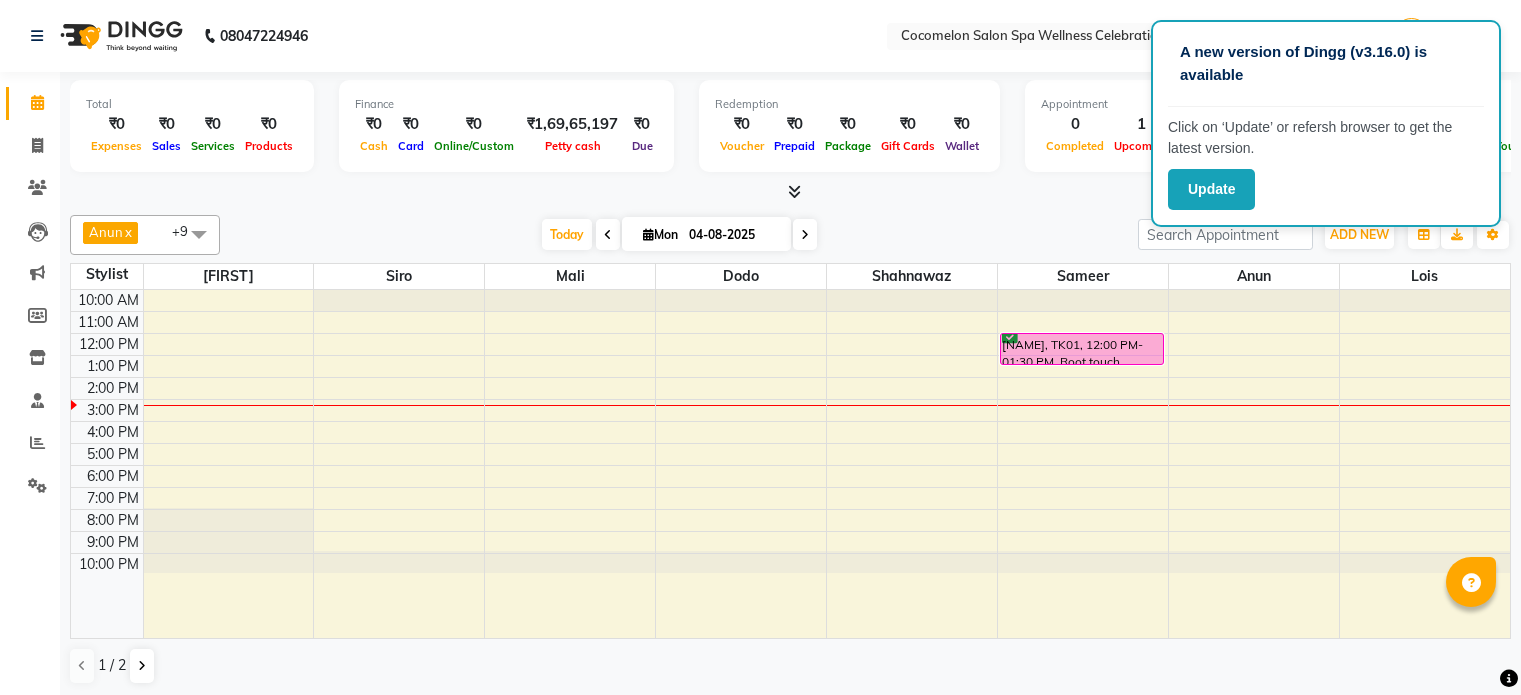 scroll, scrollTop: 0, scrollLeft: 0, axis: both 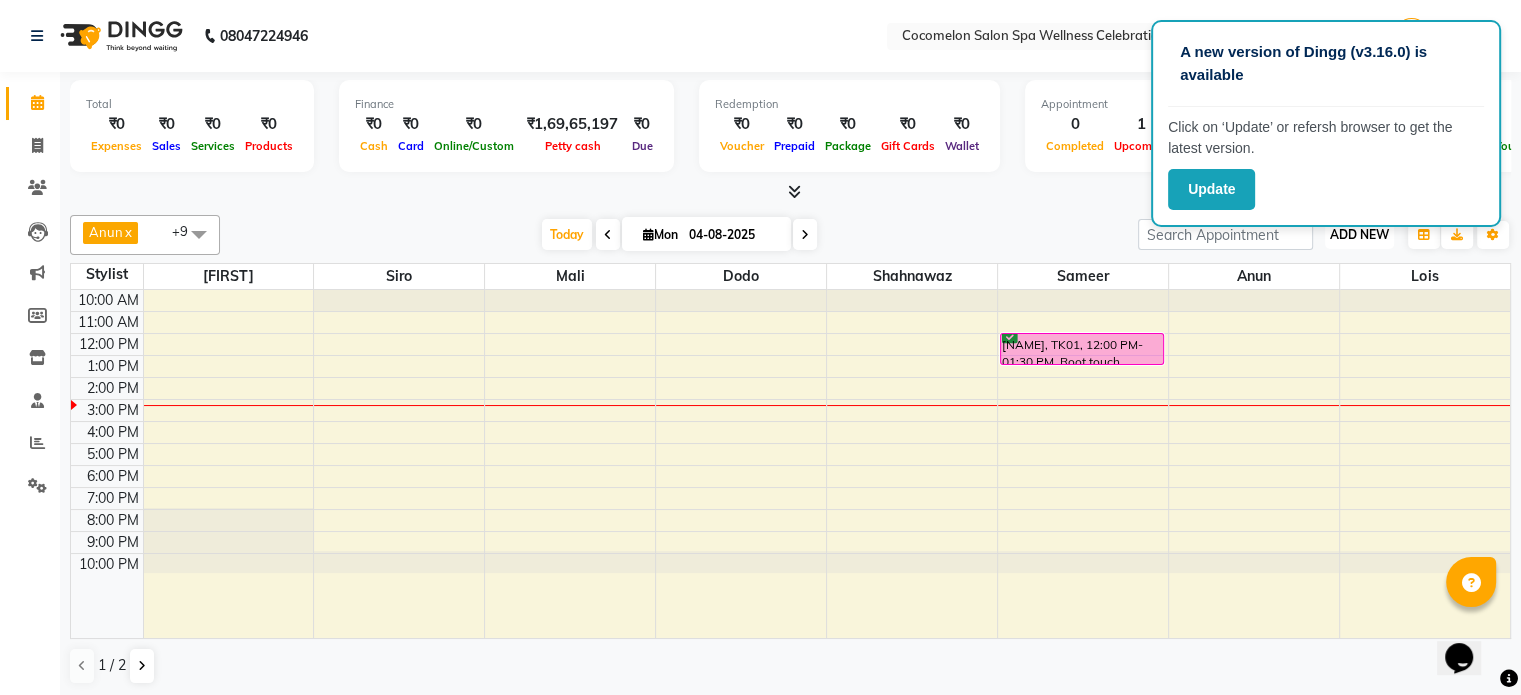 click on "ADD NEW" at bounding box center [1359, 234] 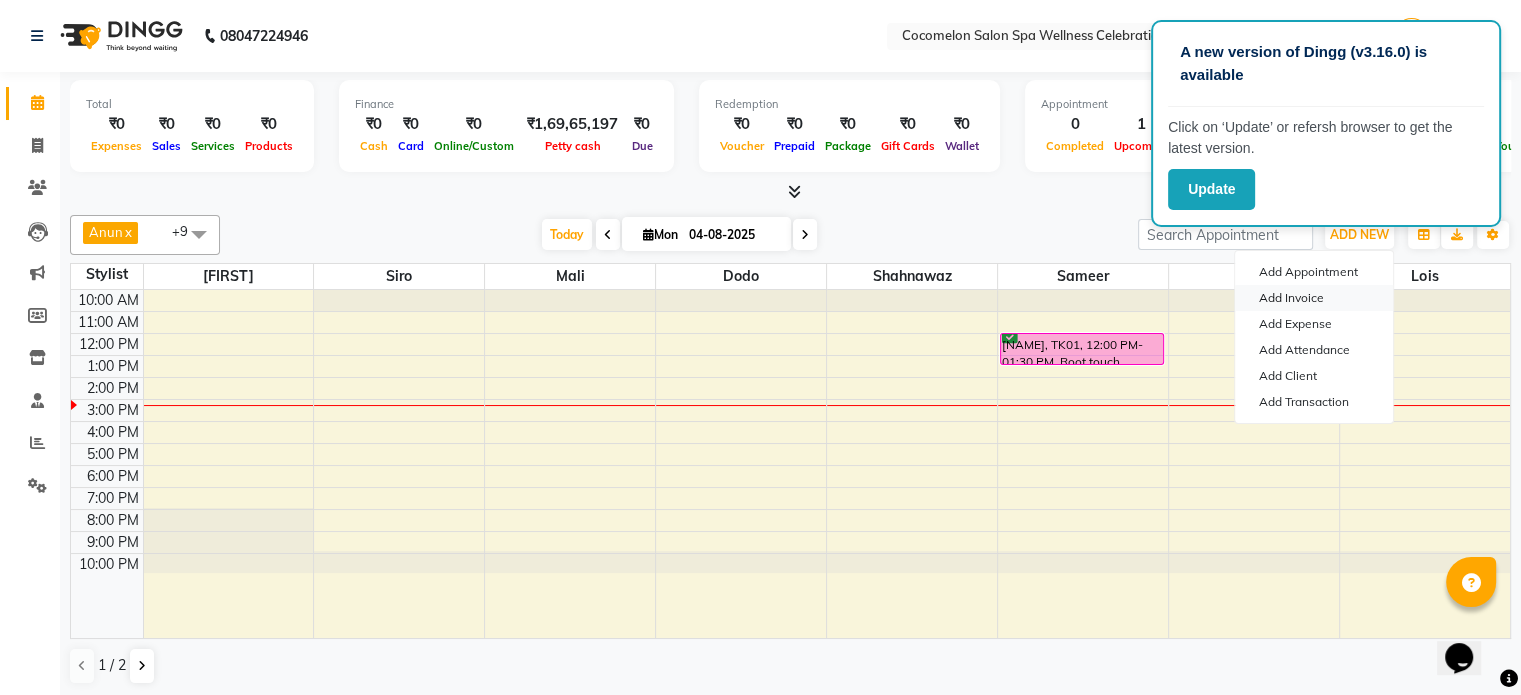 click on "Add Invoice" at bounding box center [1314, 298] 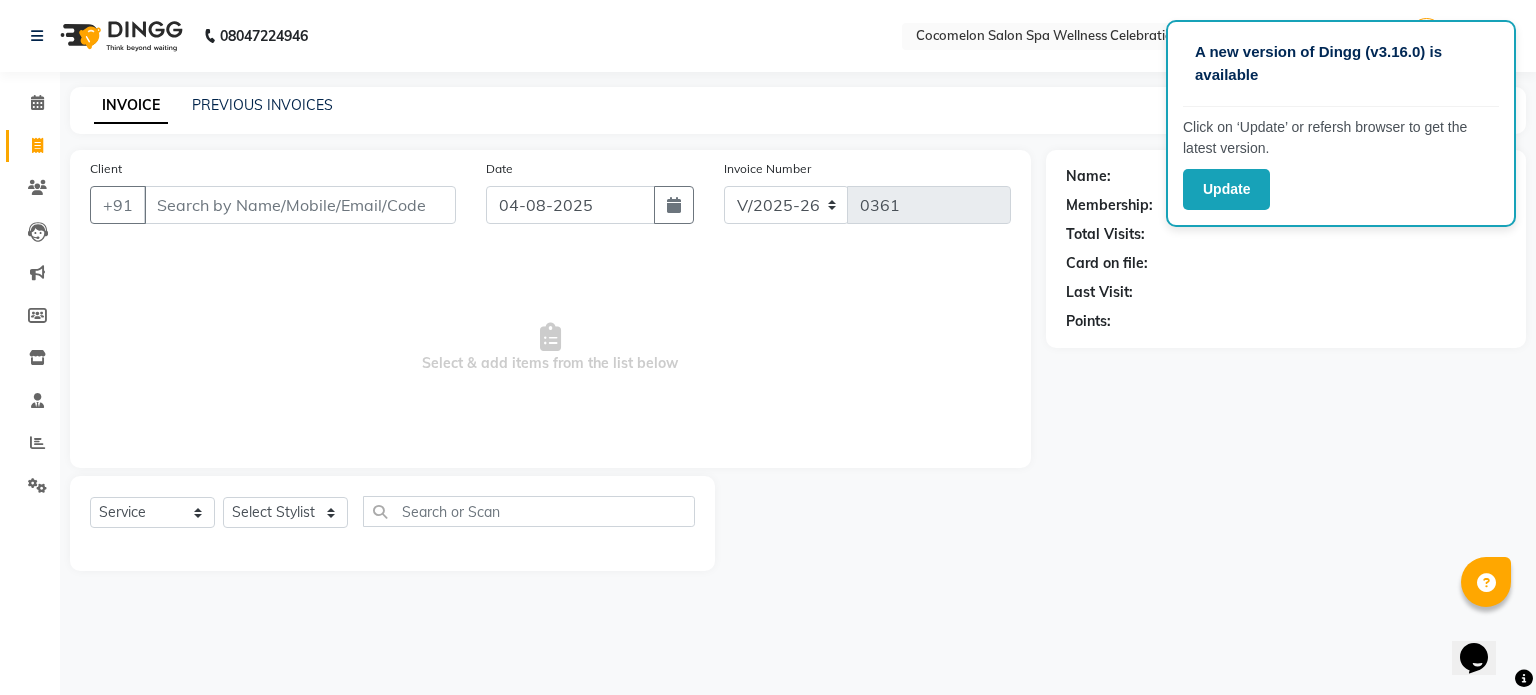 select on "package" 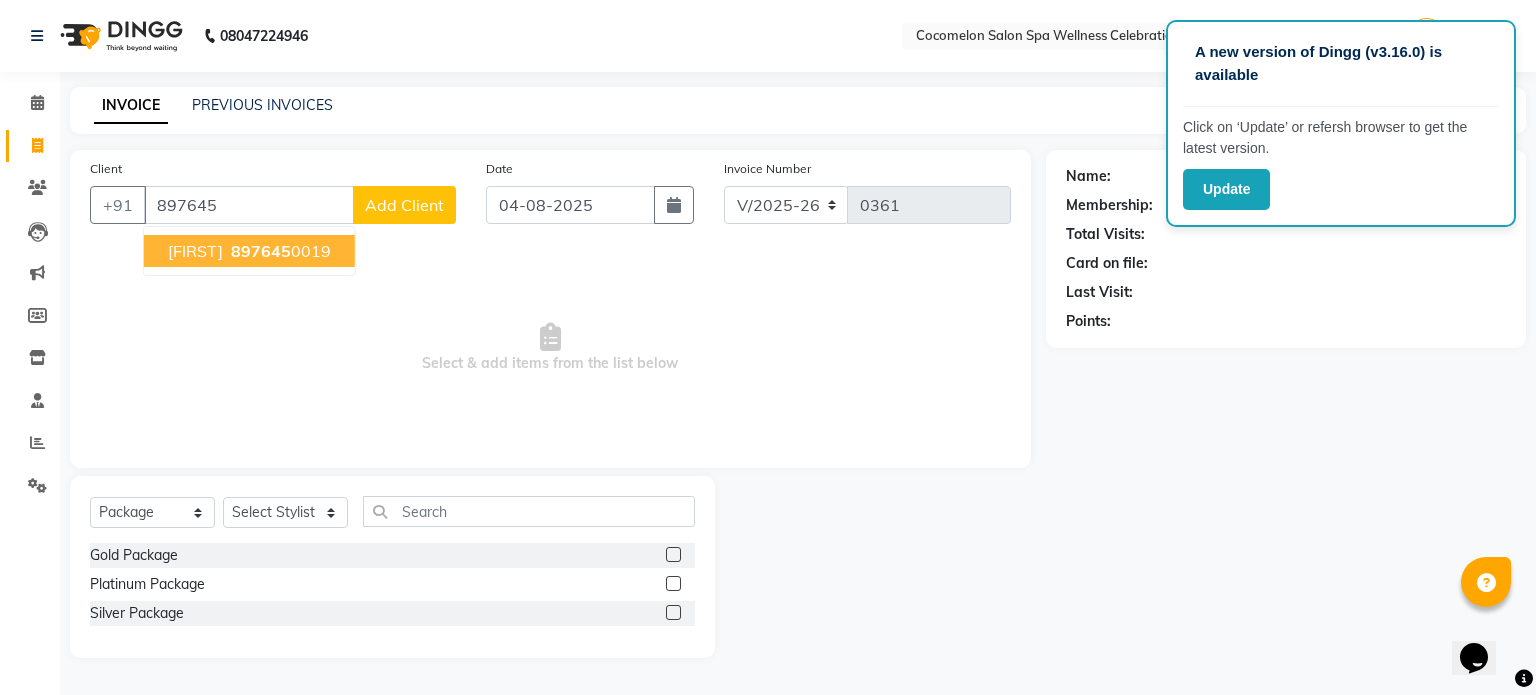 click on "[PHONE]" at bounding box center [279, 251] 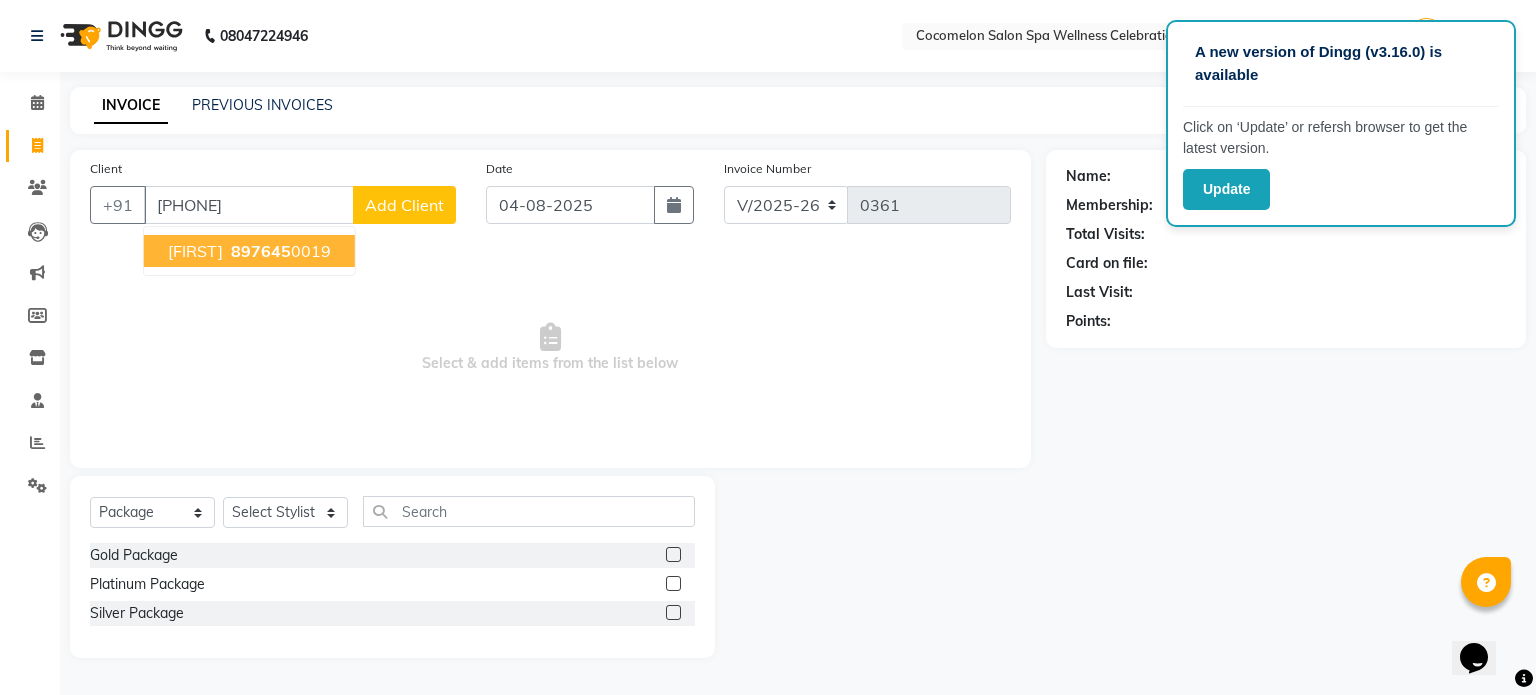 type on "[PHONE]" 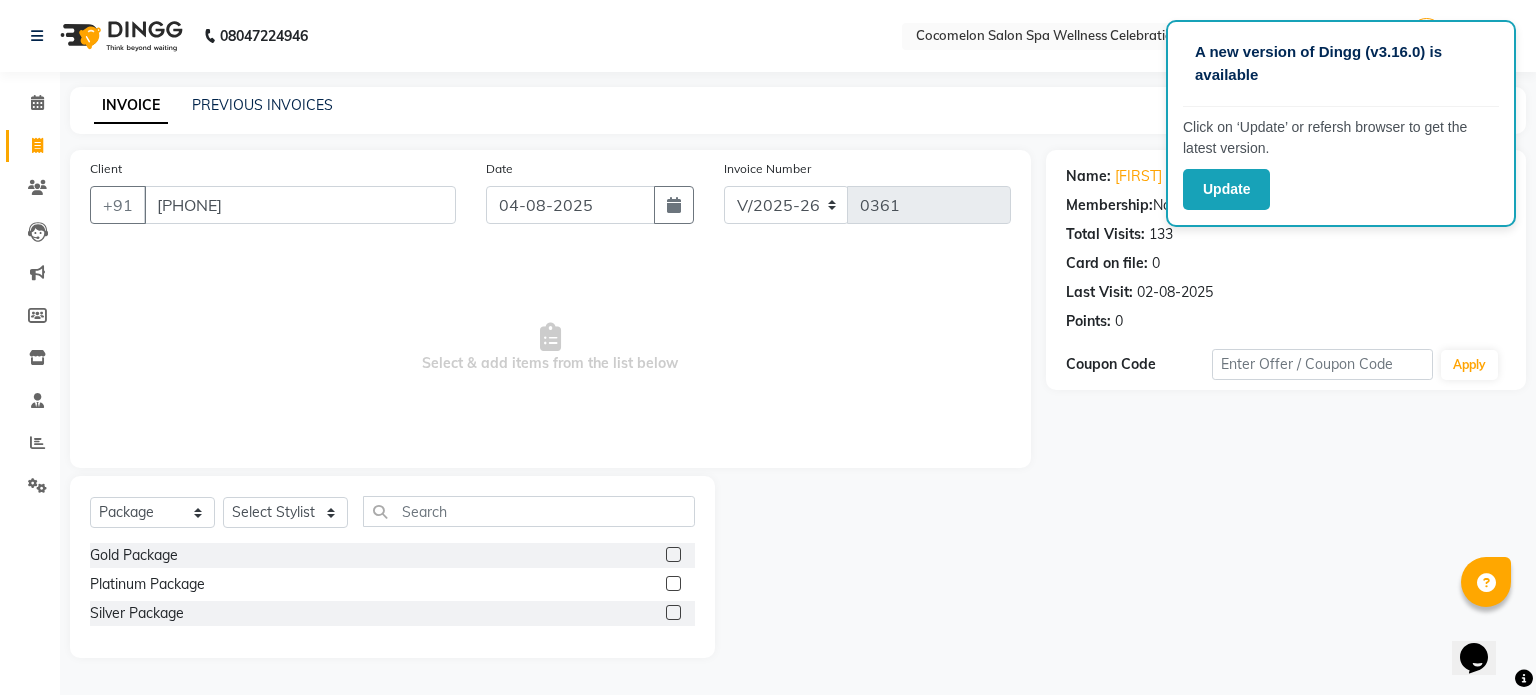 drag, startPoint x: 159, startPoint y: 531, endPoint x: 157, endPoint y: 516, distance: 15.132746 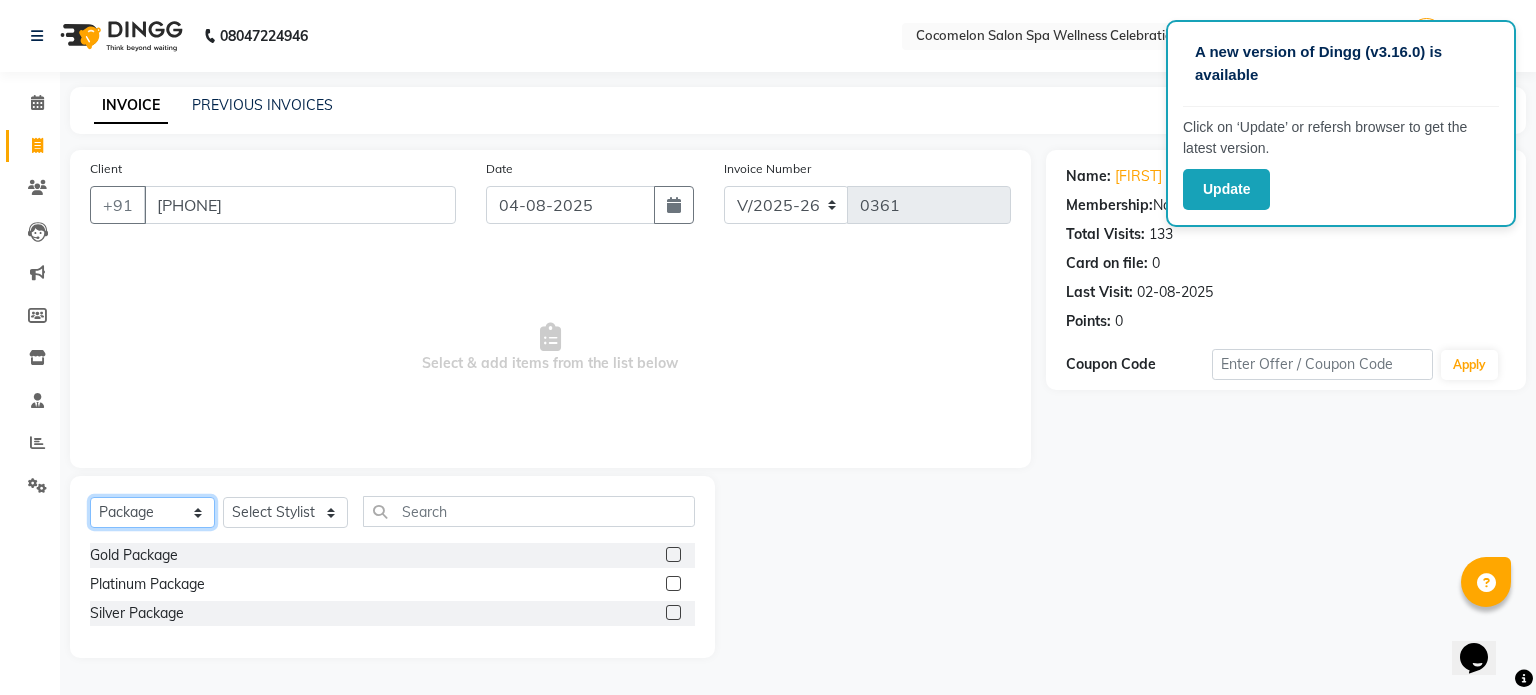 click on "Select  Service  Product  Membership  Package Voucher Prepaid Gift Card" 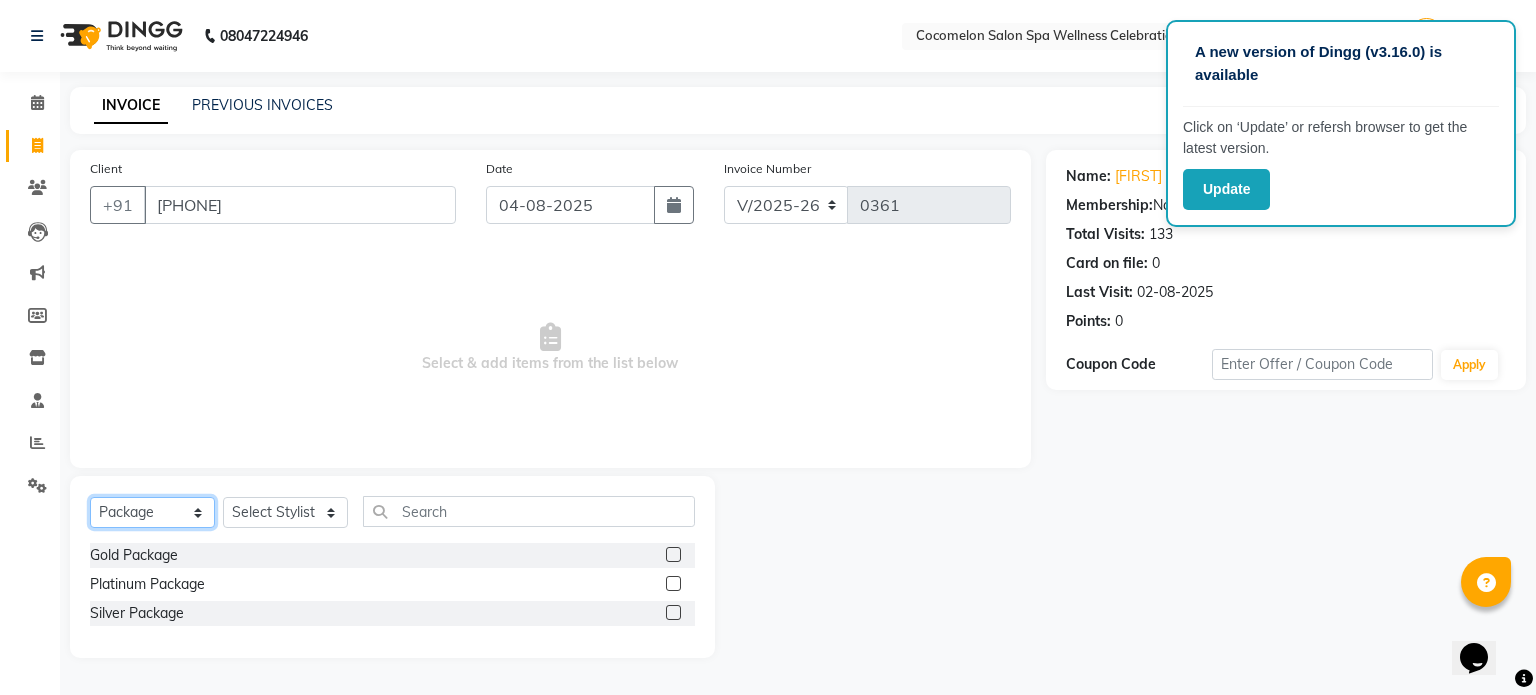 select on "service" 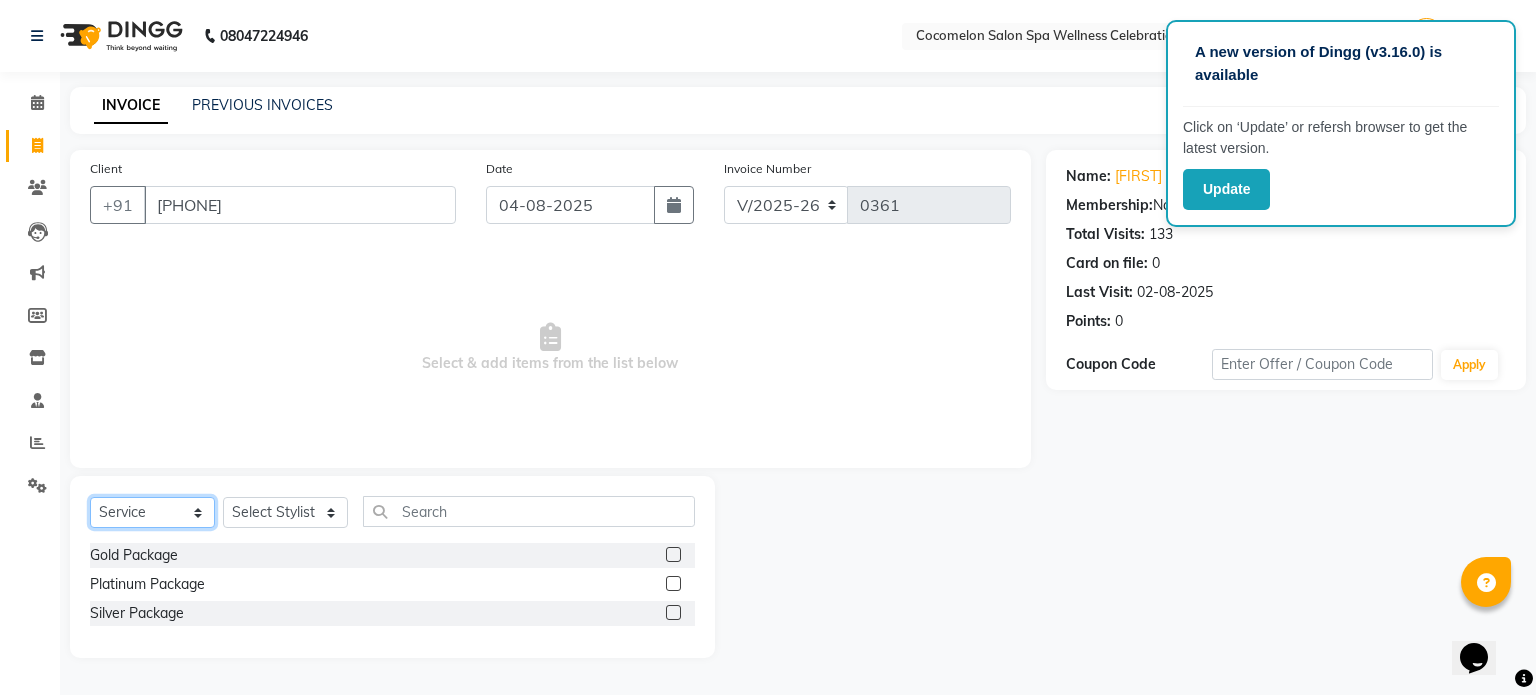 click on "Select  Service  Product  Membership  Package Voucher Prepaid Gift Card" 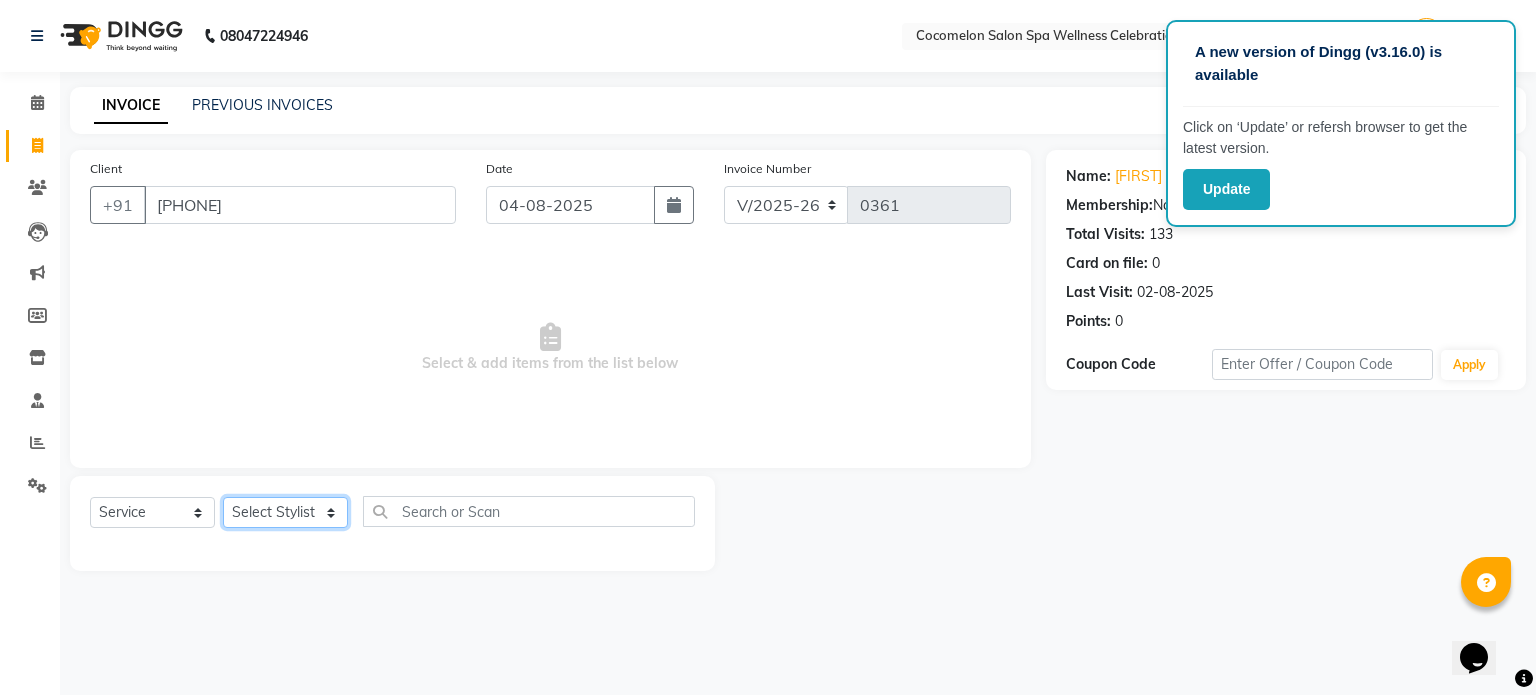 click on "Select Stylist [FIRST] [LAST] [FIRST] [LAST] [FIRST] [LAST] [FIRST] [LAST] [FIRST] [LAST] [FIRST] [LAST] [FIRST] [LAST] [FIRST] [LAST]" 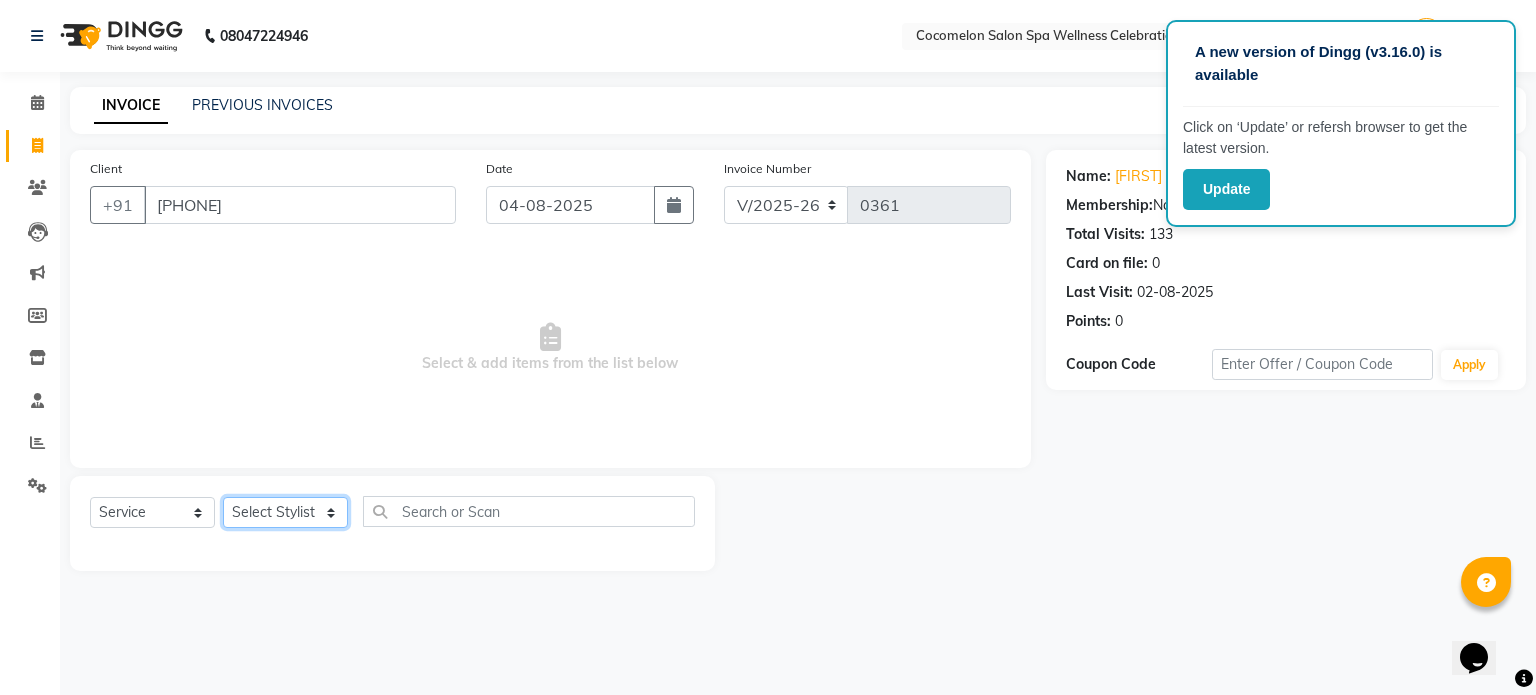 select on "17906" 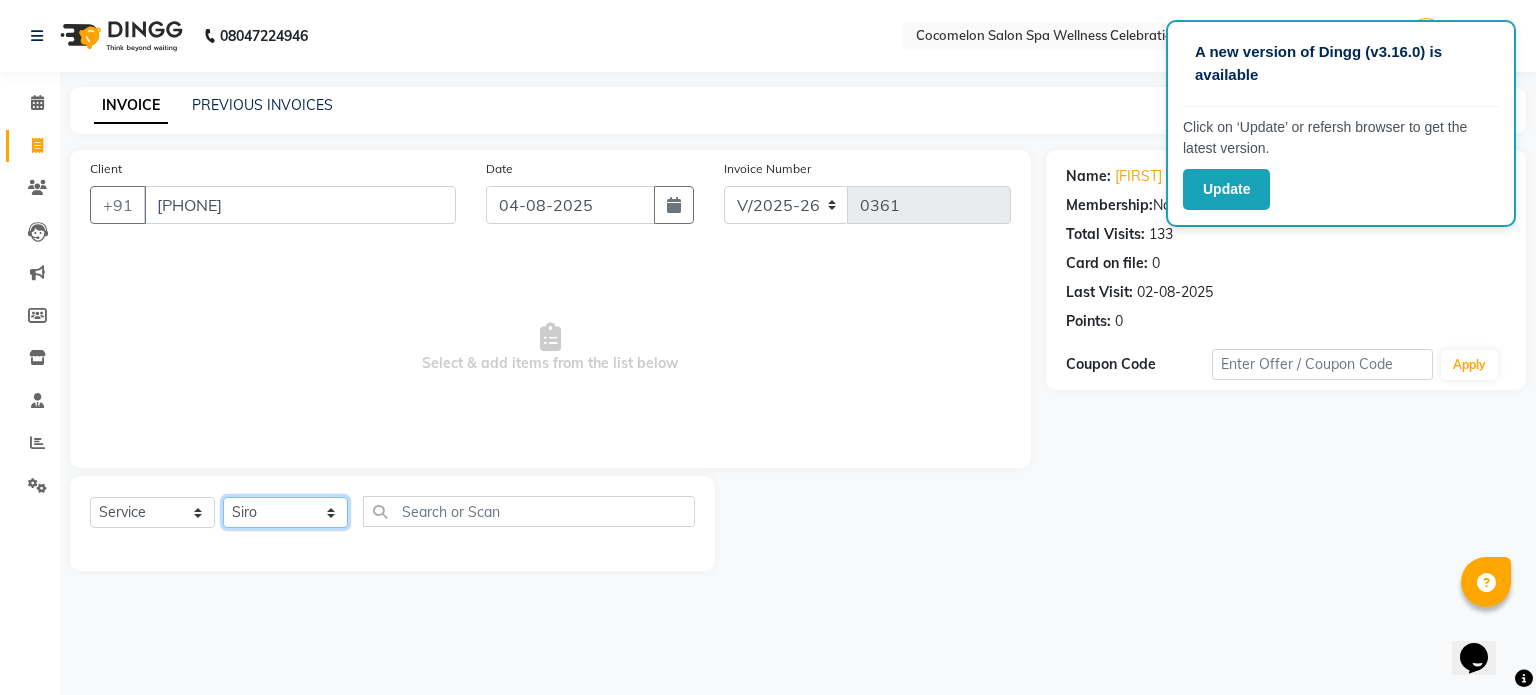 click on "Select Stylist [FIRST] [LAST] [FIRST] [LAST] [FIRST] [LAST] [FIRST] [LAST] [FIRST] [LAST] [FIRST] [LAST] [FIRST] [LAST] [FIRST] [LAST]" 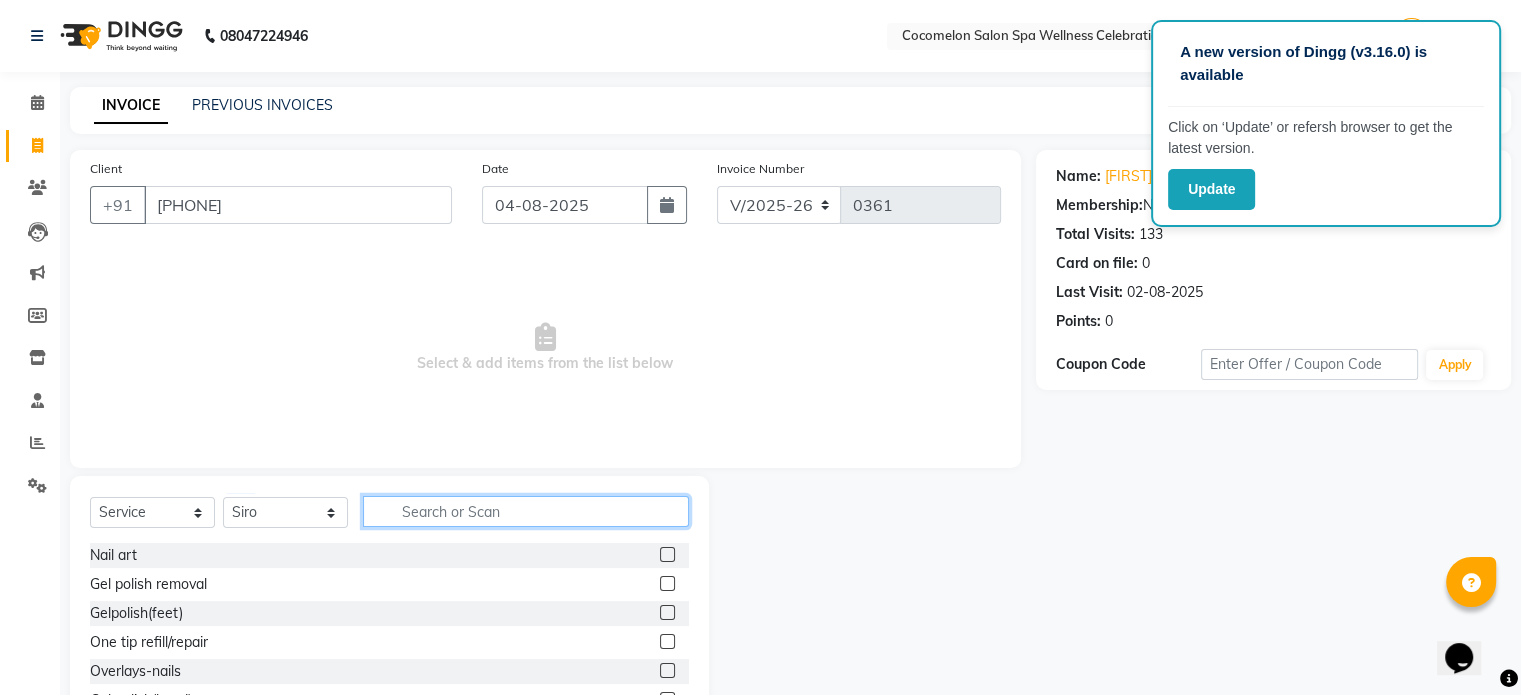 click 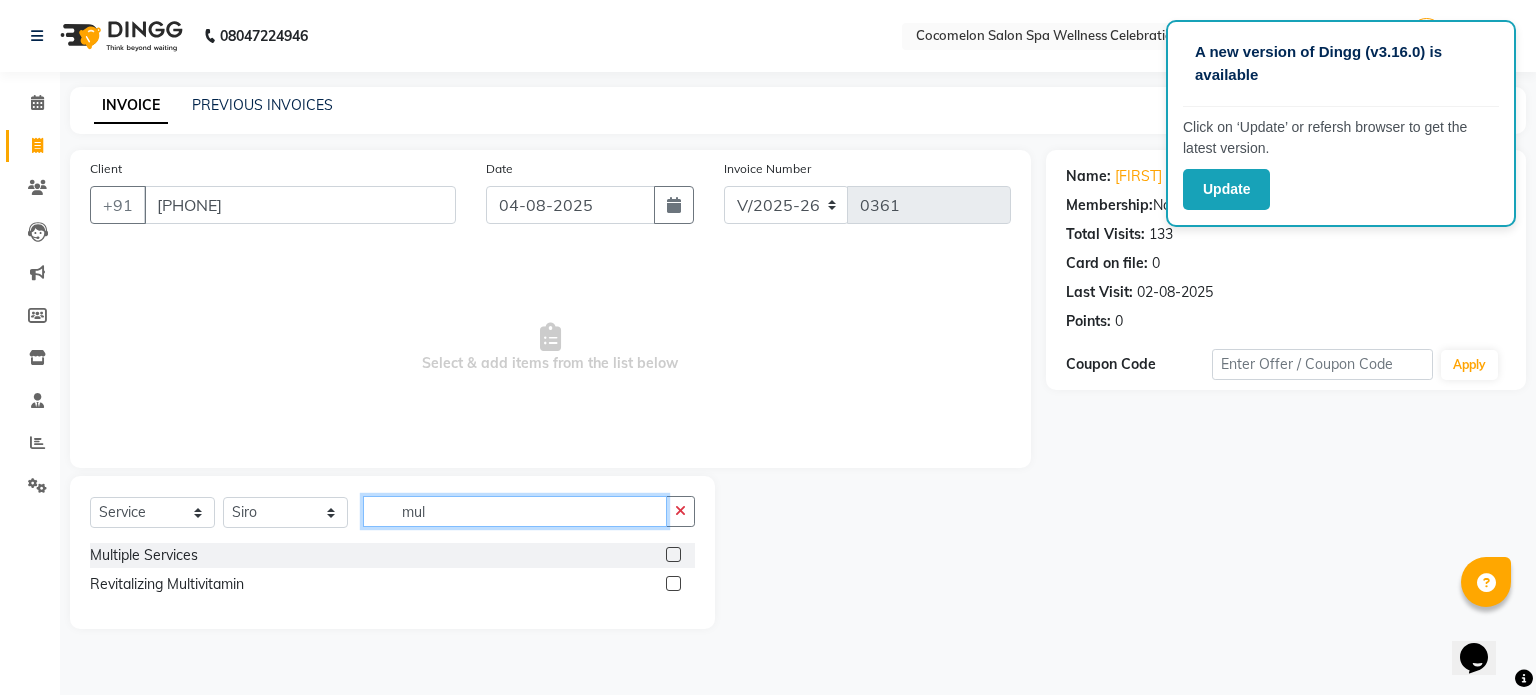 type on "mul" 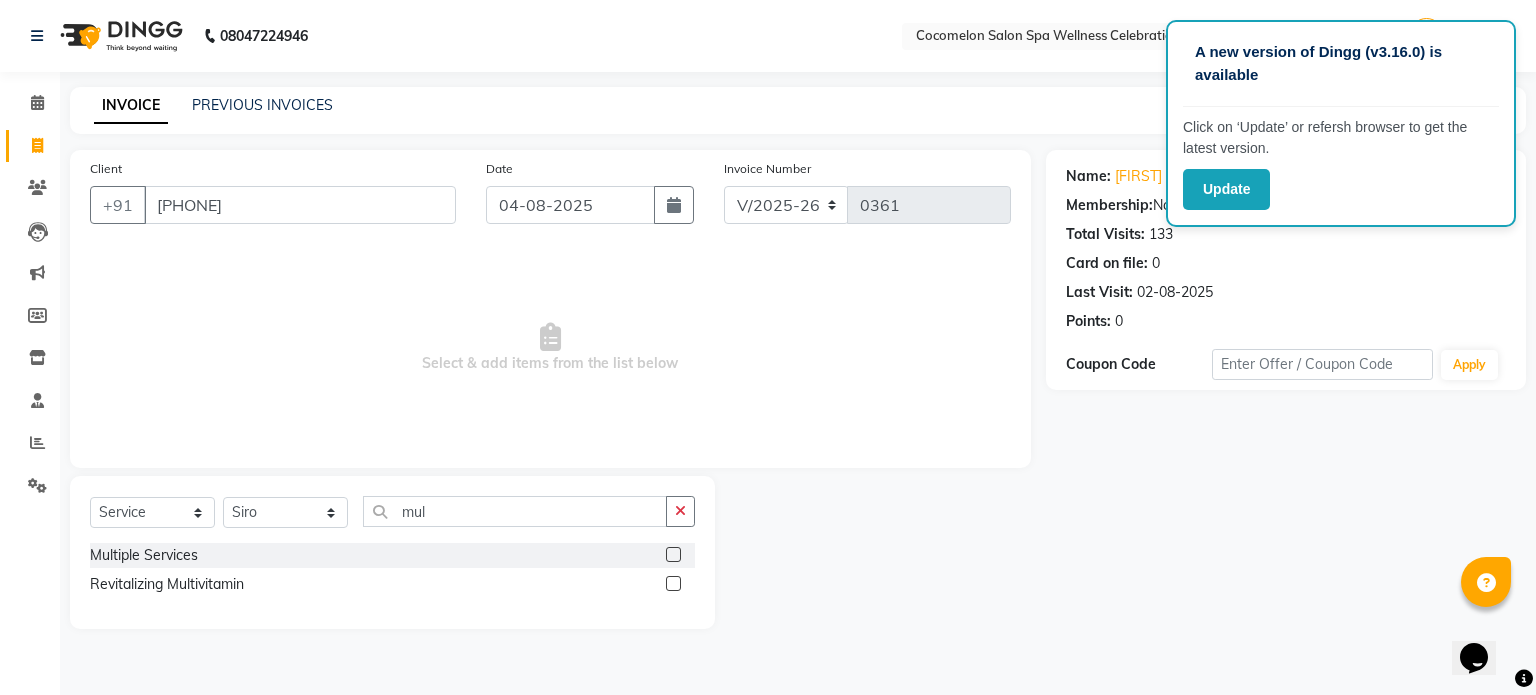 click 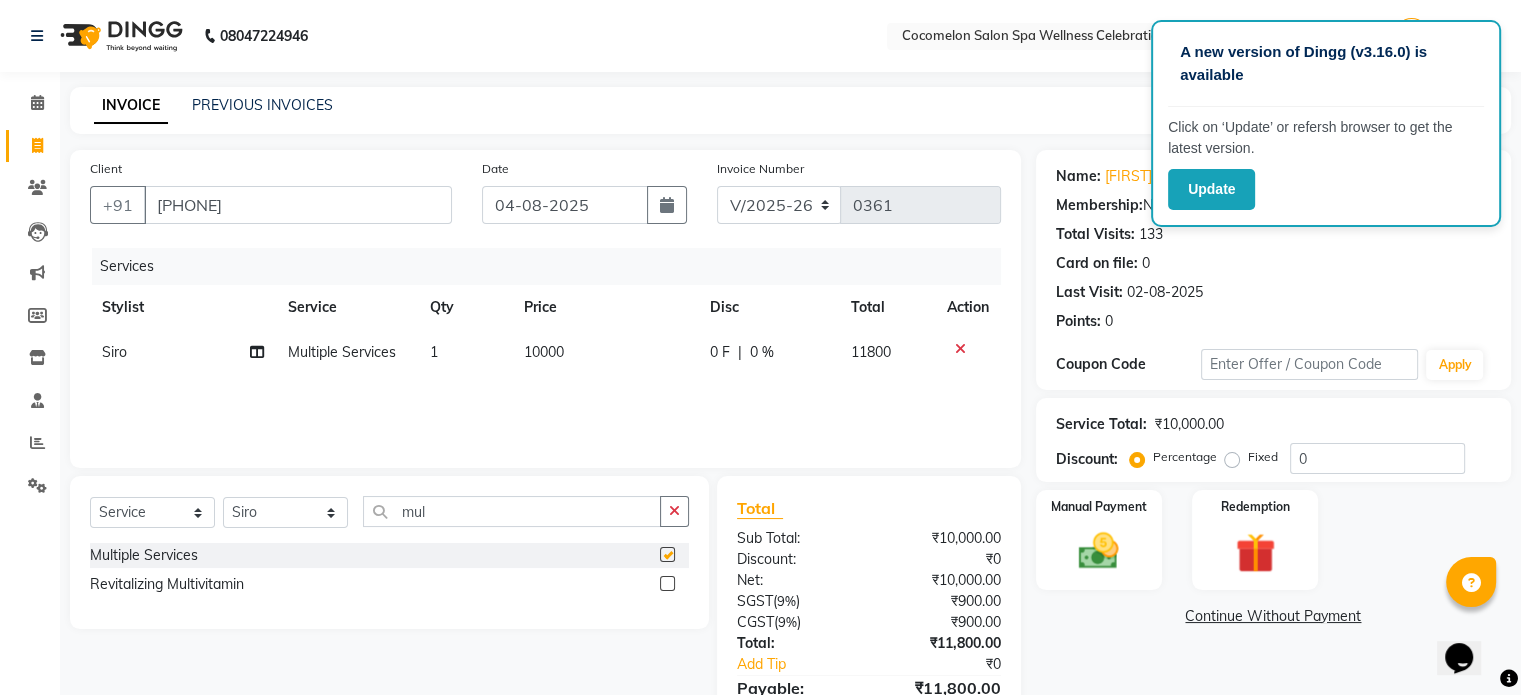 checkbox on "false" 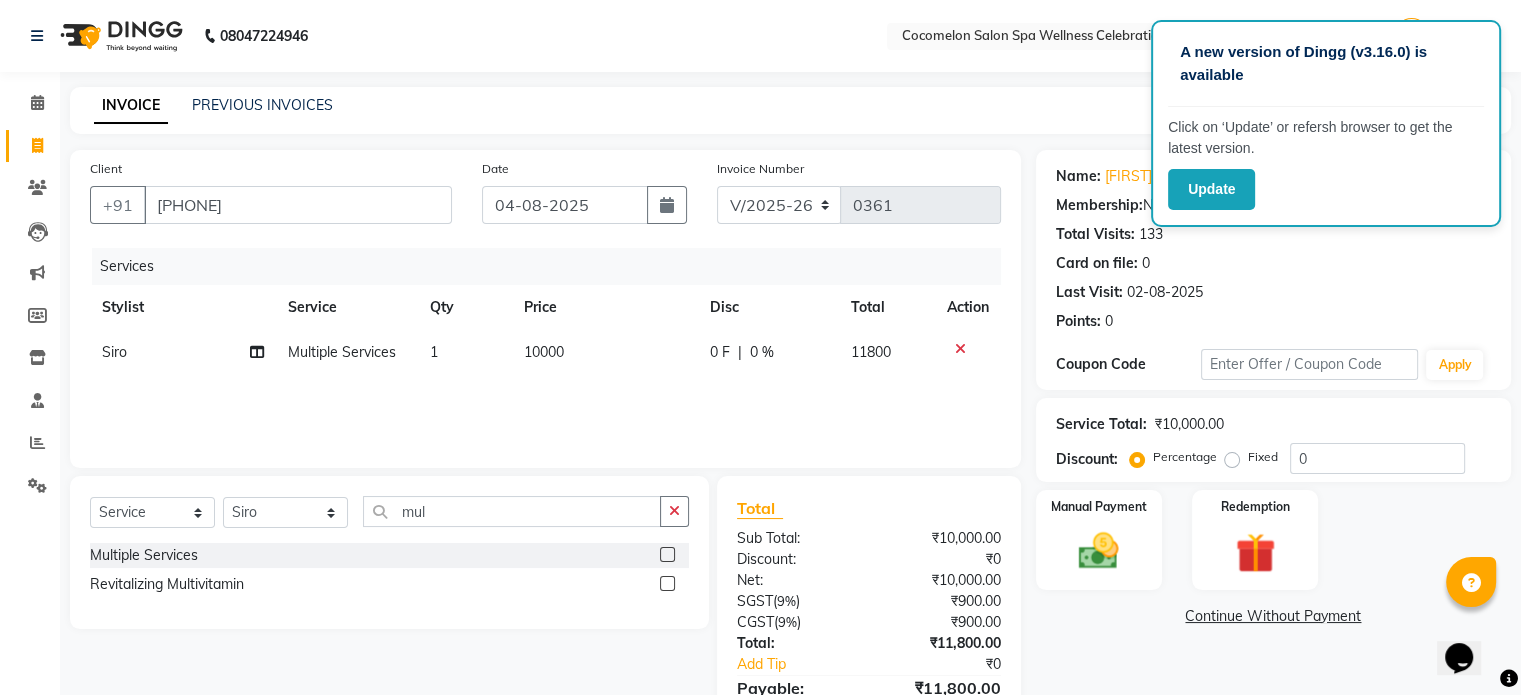 click on "10000" 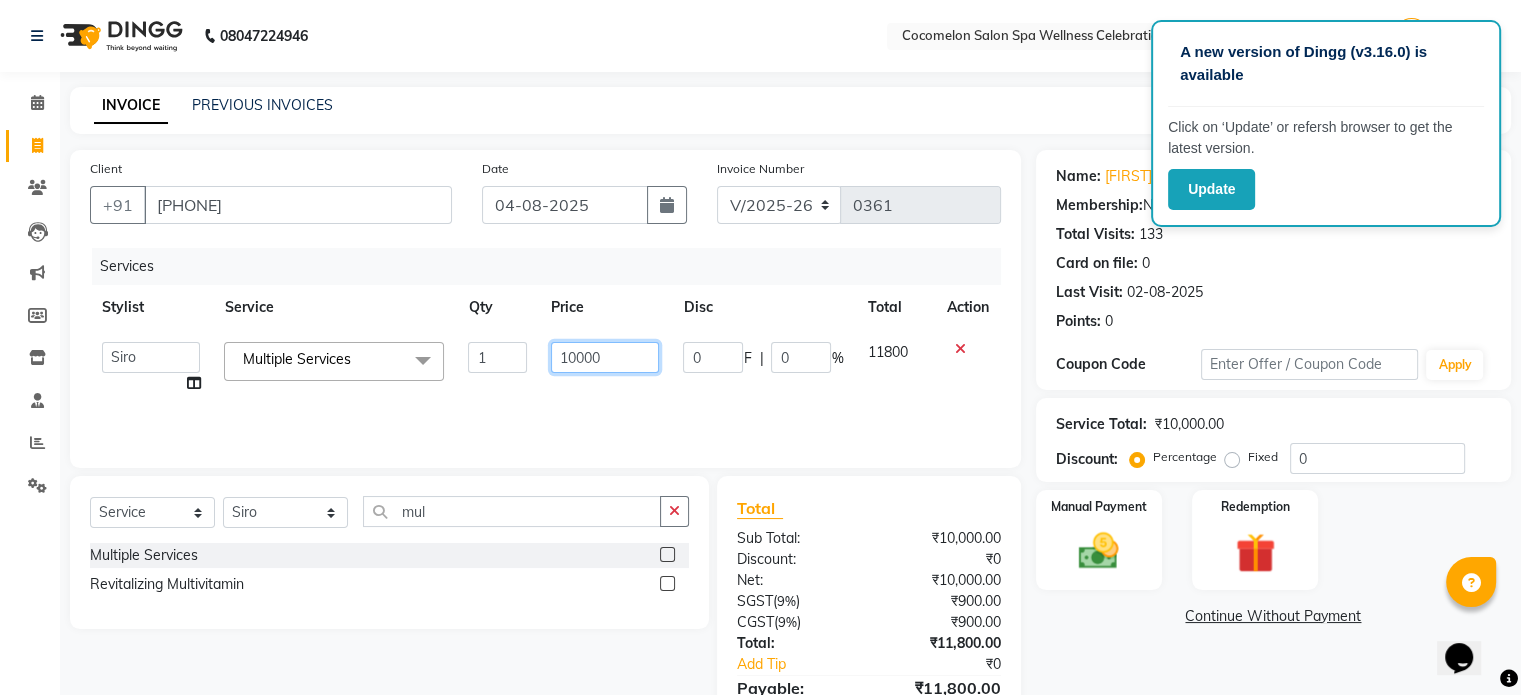 click on "10000" 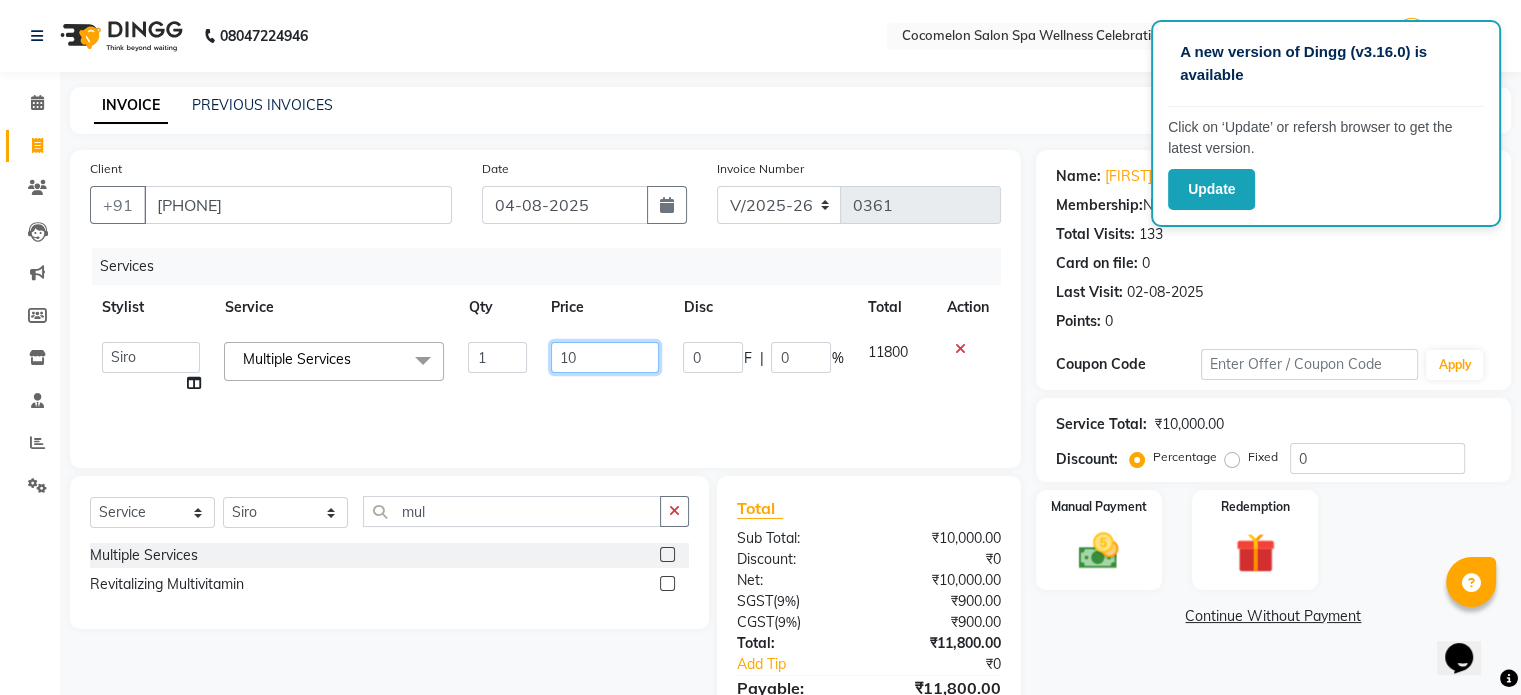 type on "1" 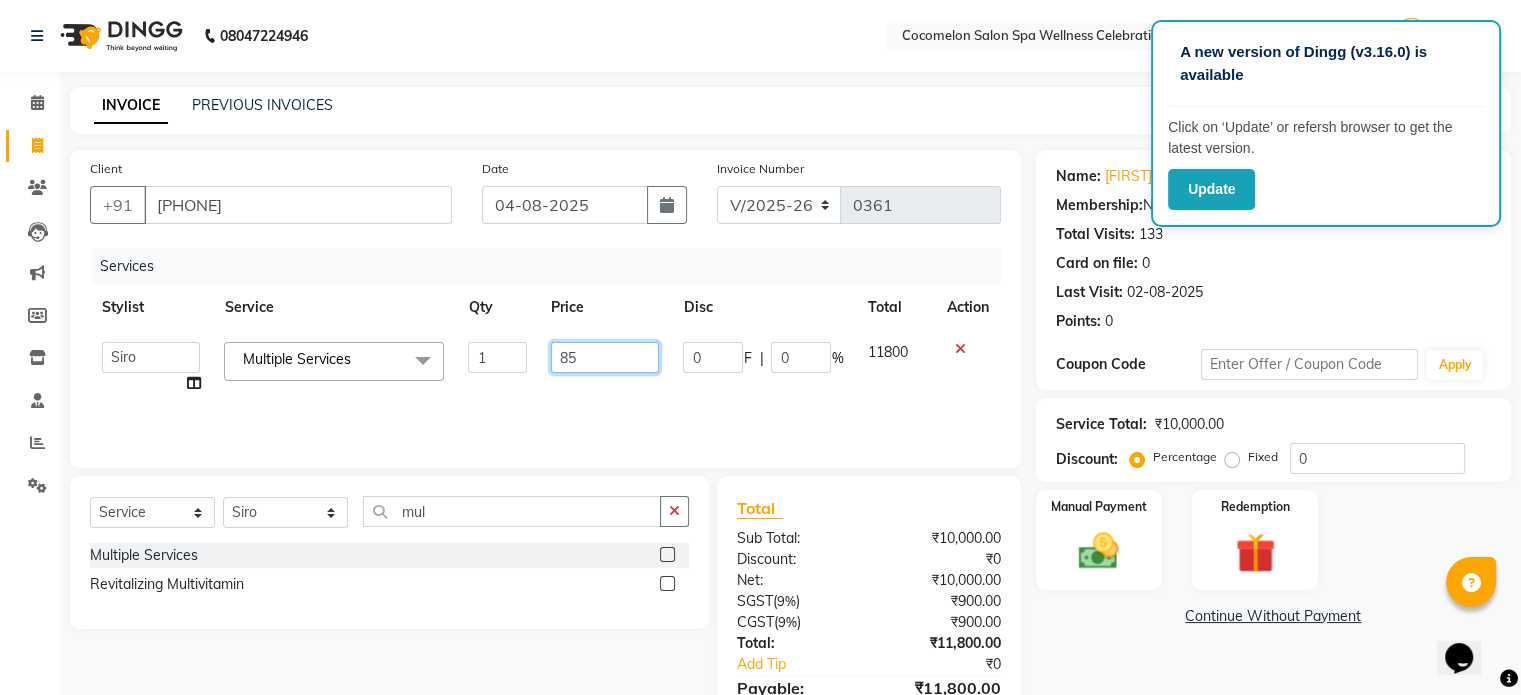 type on "850" 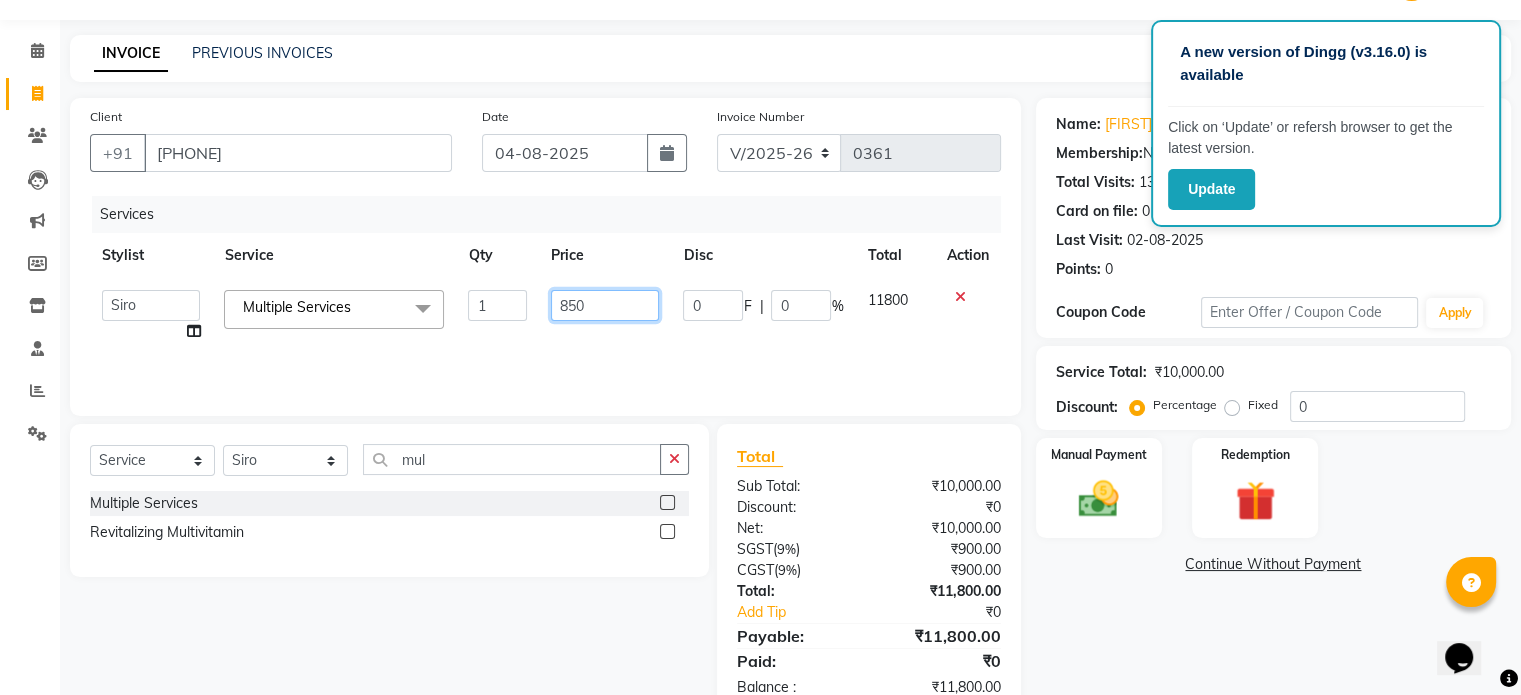 scroll, scrollTop: 105, scrollLeft: 0, axis: vertical 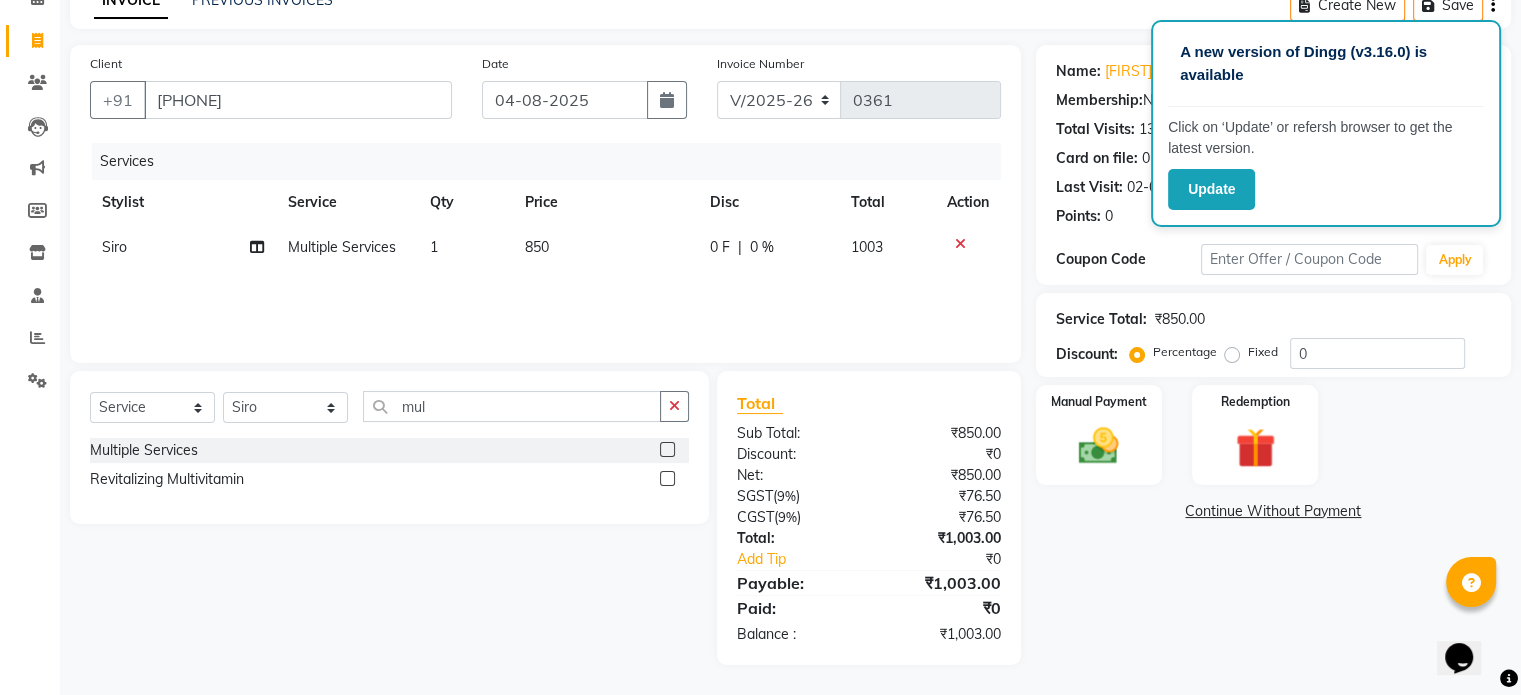 click 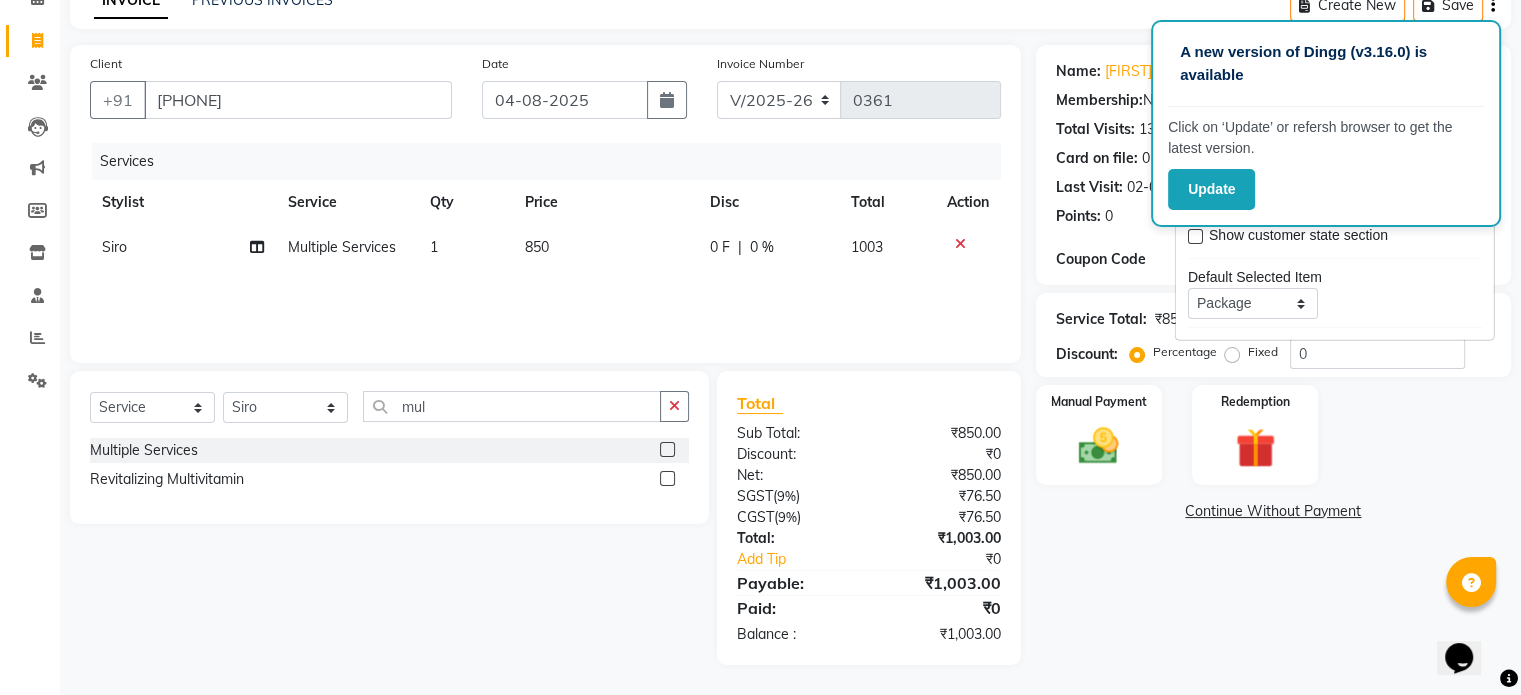 scroll, scrollTop: 0, scrollLeft: 0, axis: both 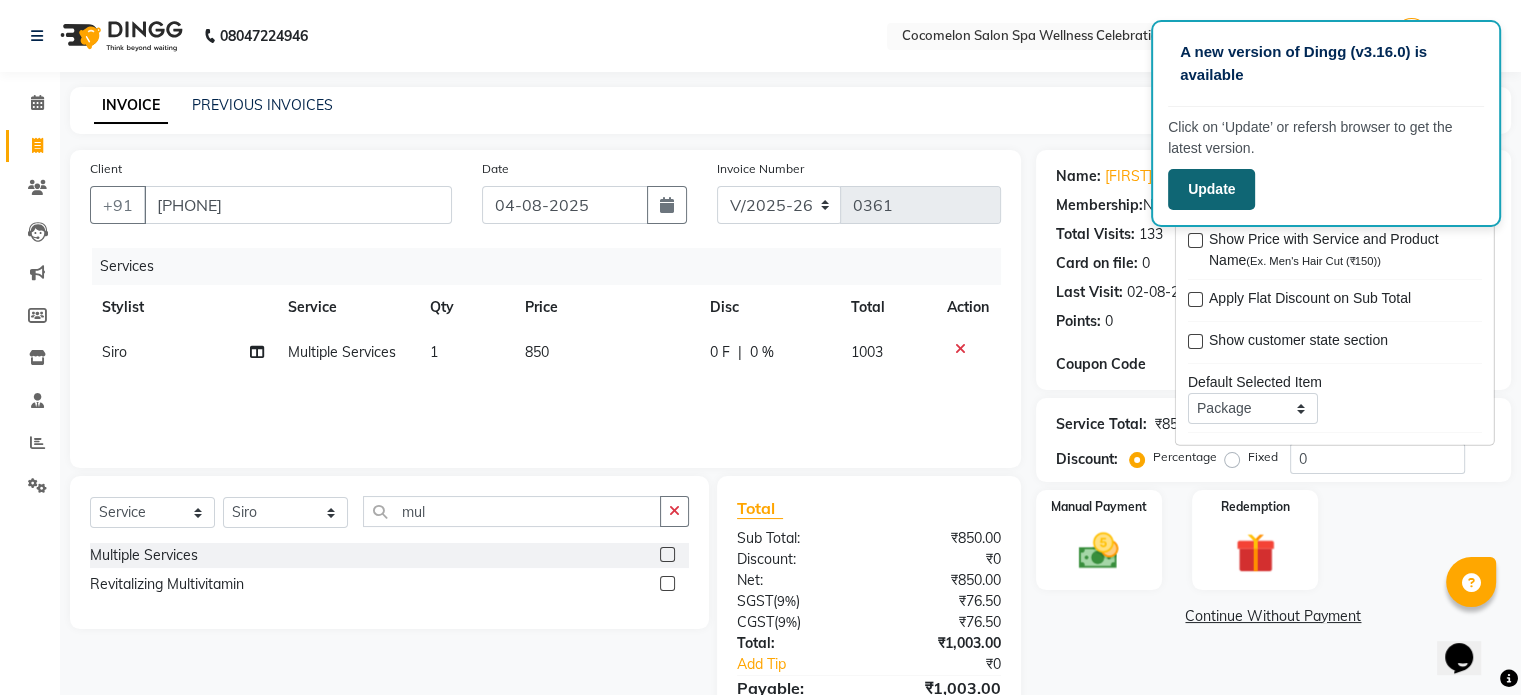 click on "Update" 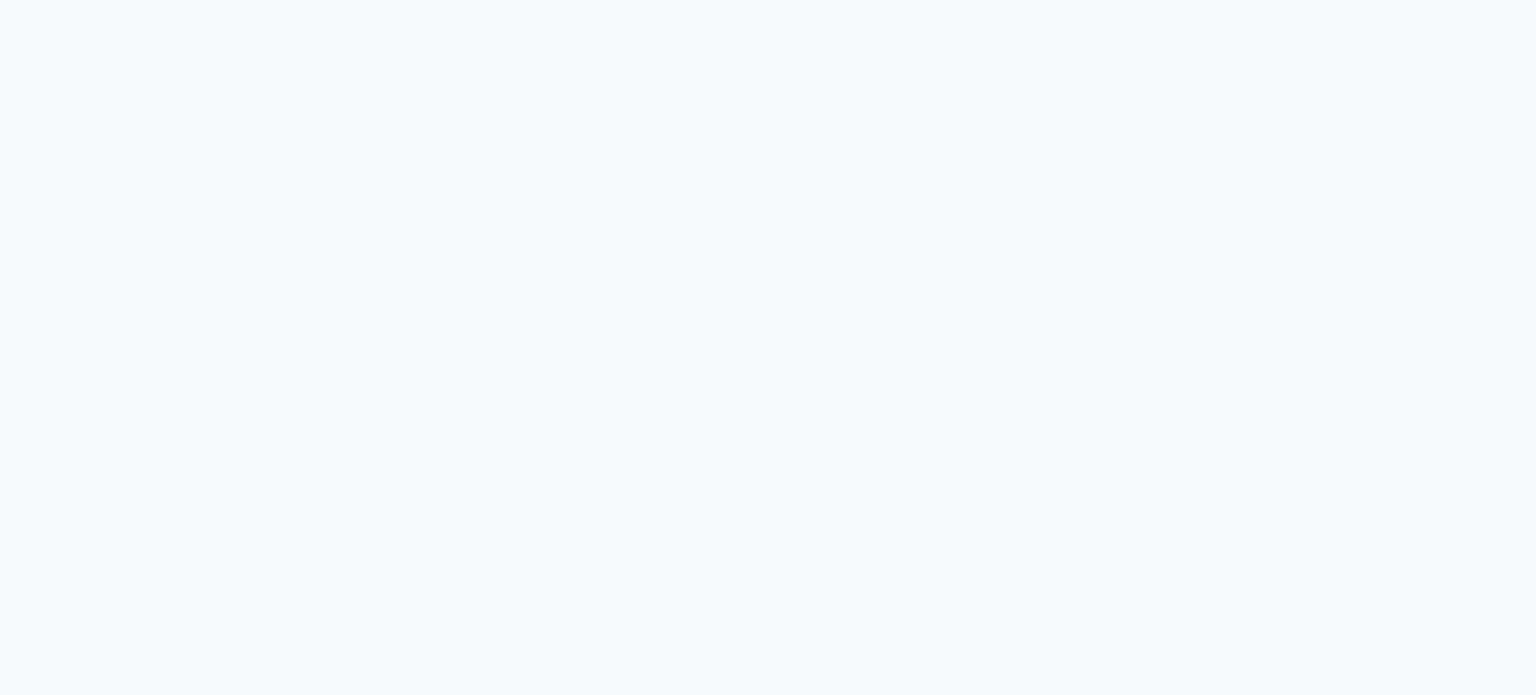 scroll, scrollTop: 0, scrollLeft: 0, axis: both 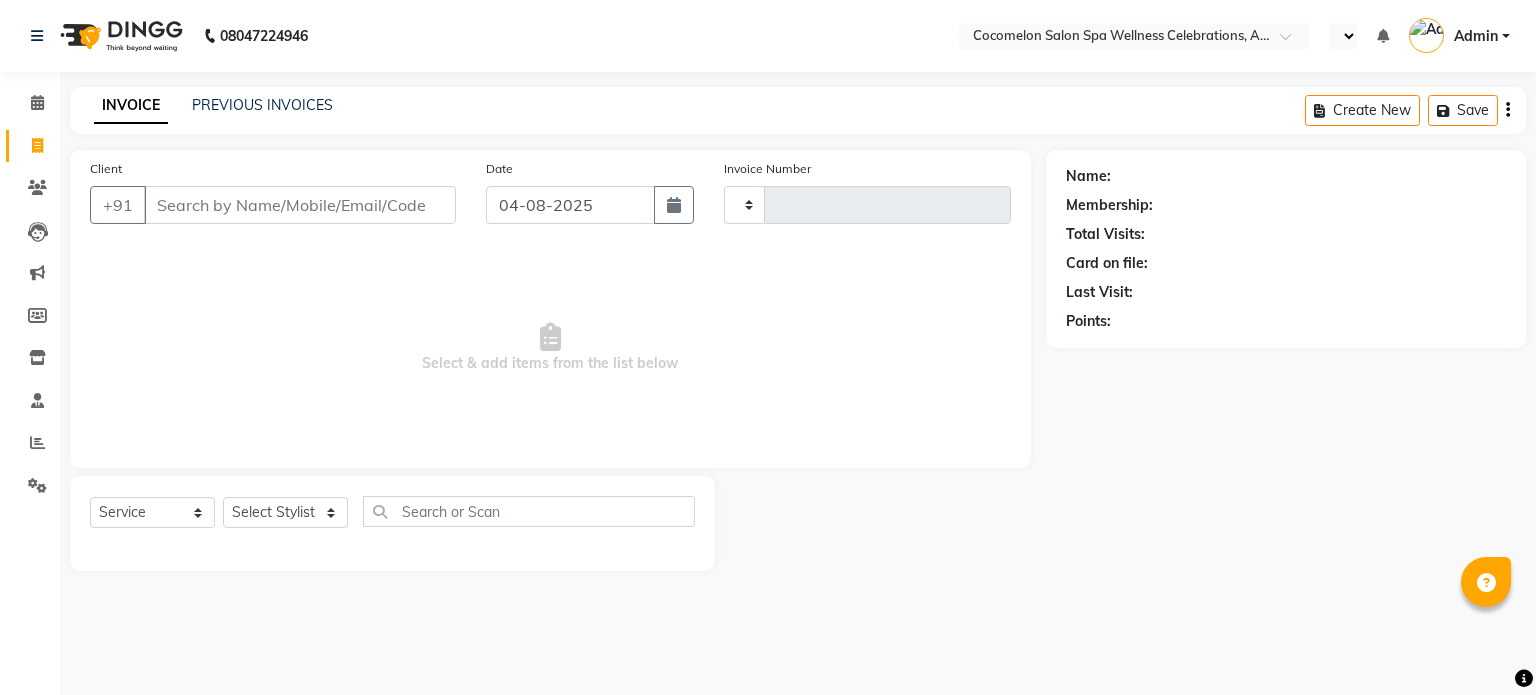 type on "0361" 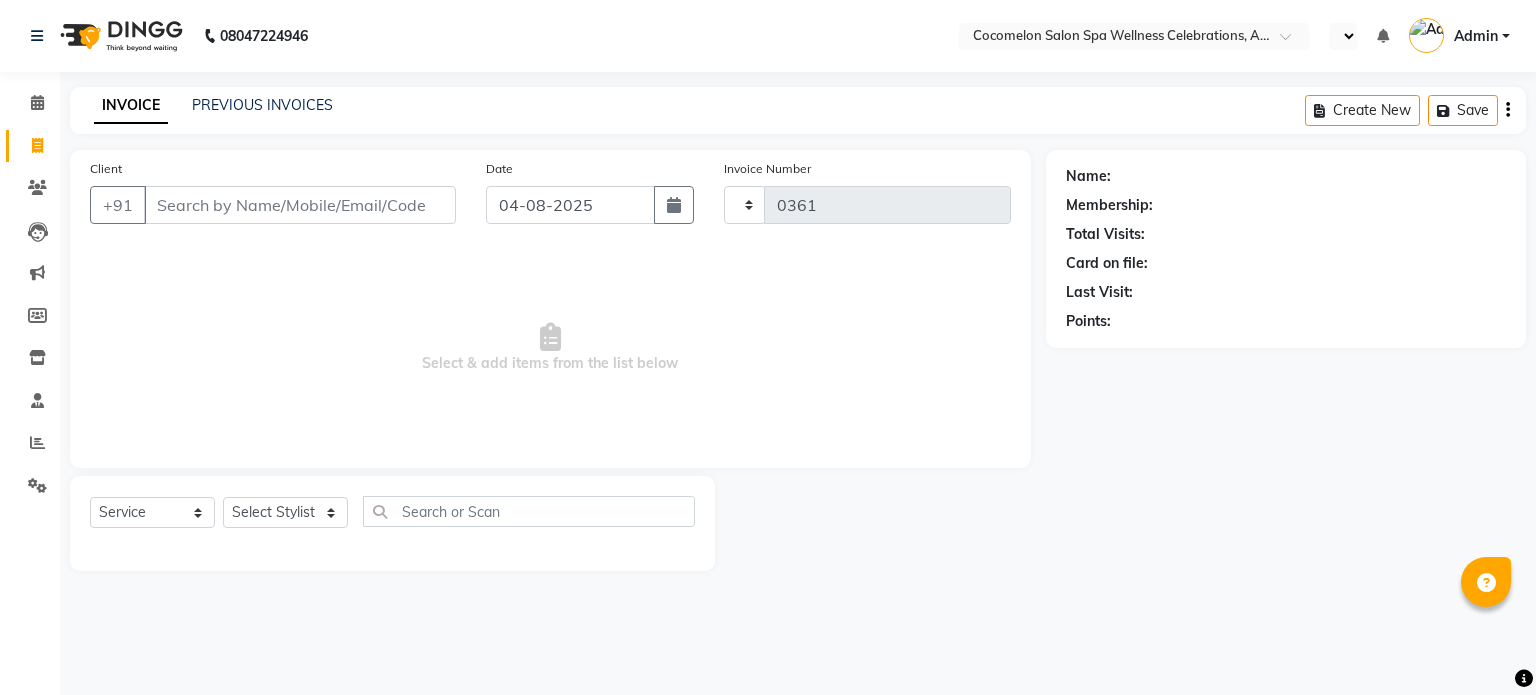 select on "en" 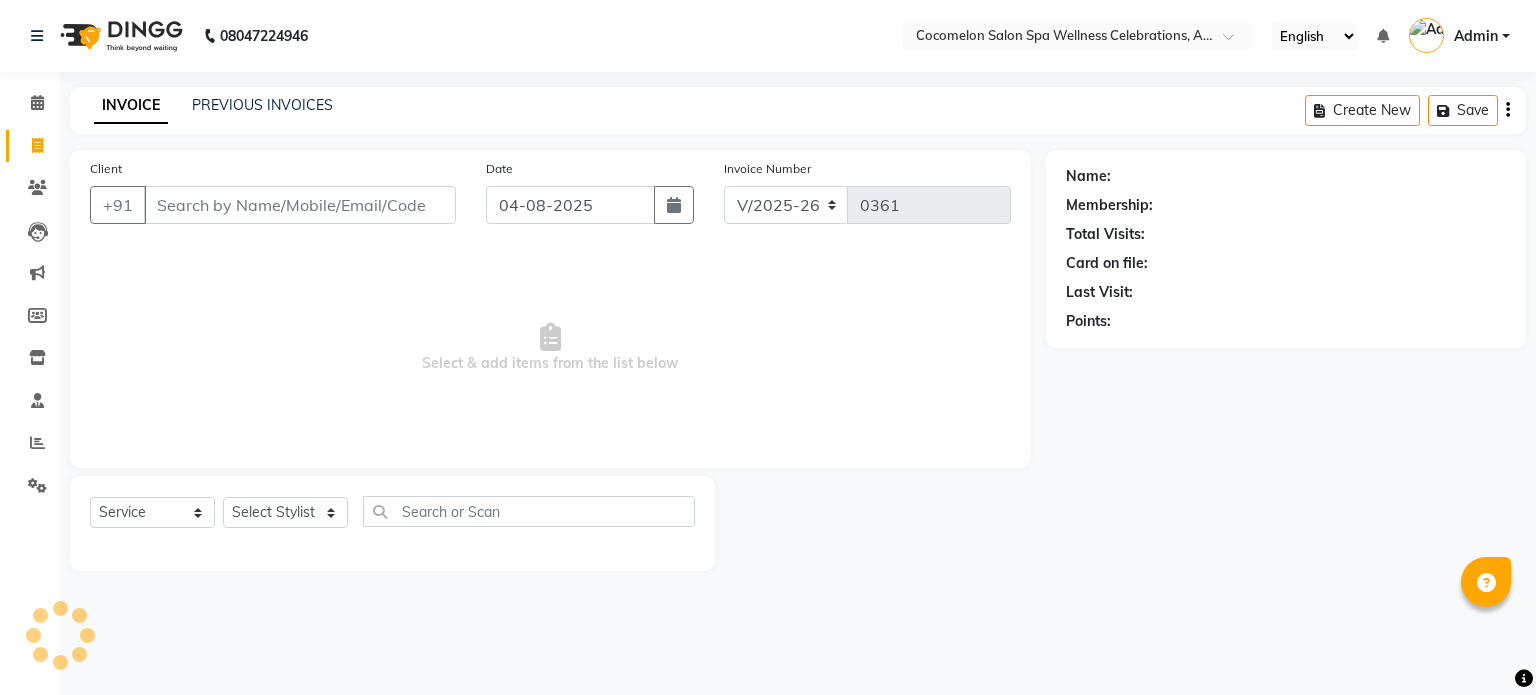 select on "package" 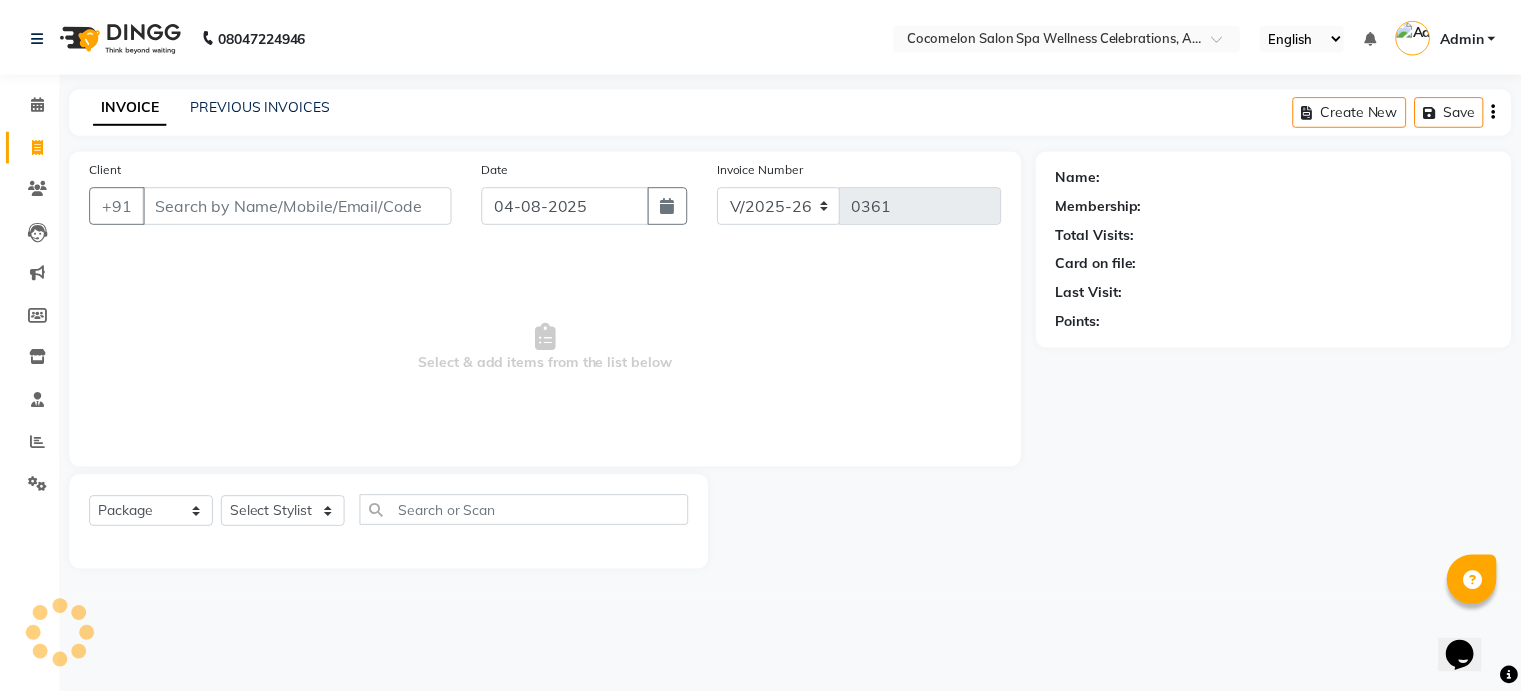 scroll, scrollTop: 0, scrollLeft: 0, axis: both 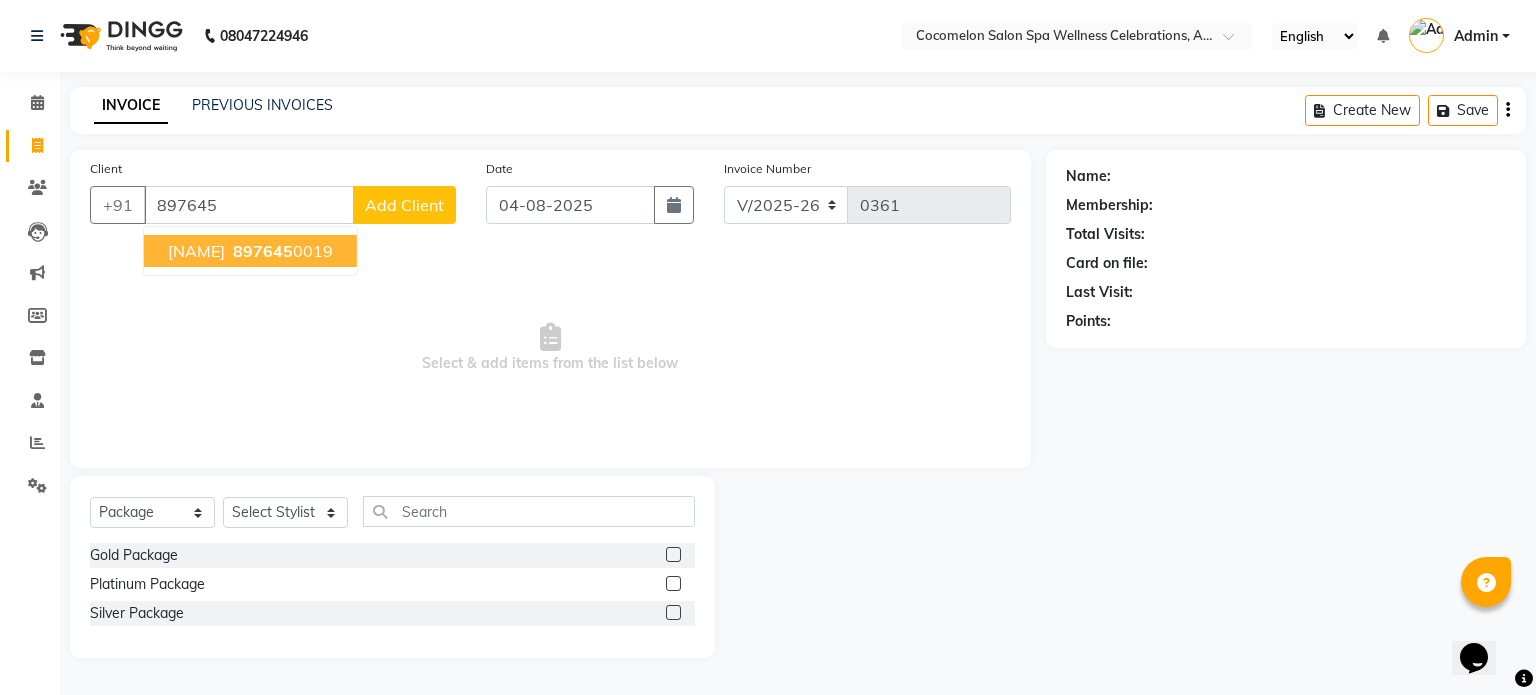 click on "[PHONE]" at bounding box center (281, 251) 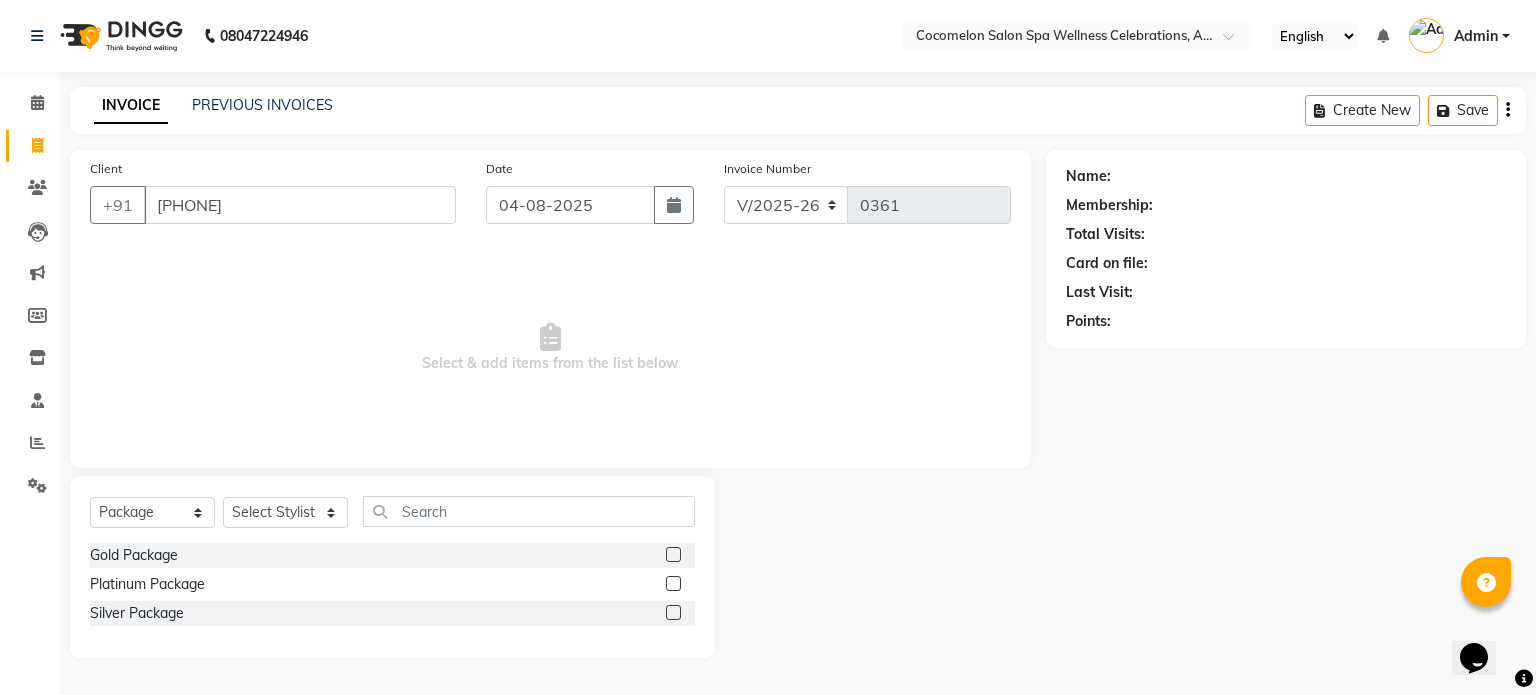 type on "[PHONE]" 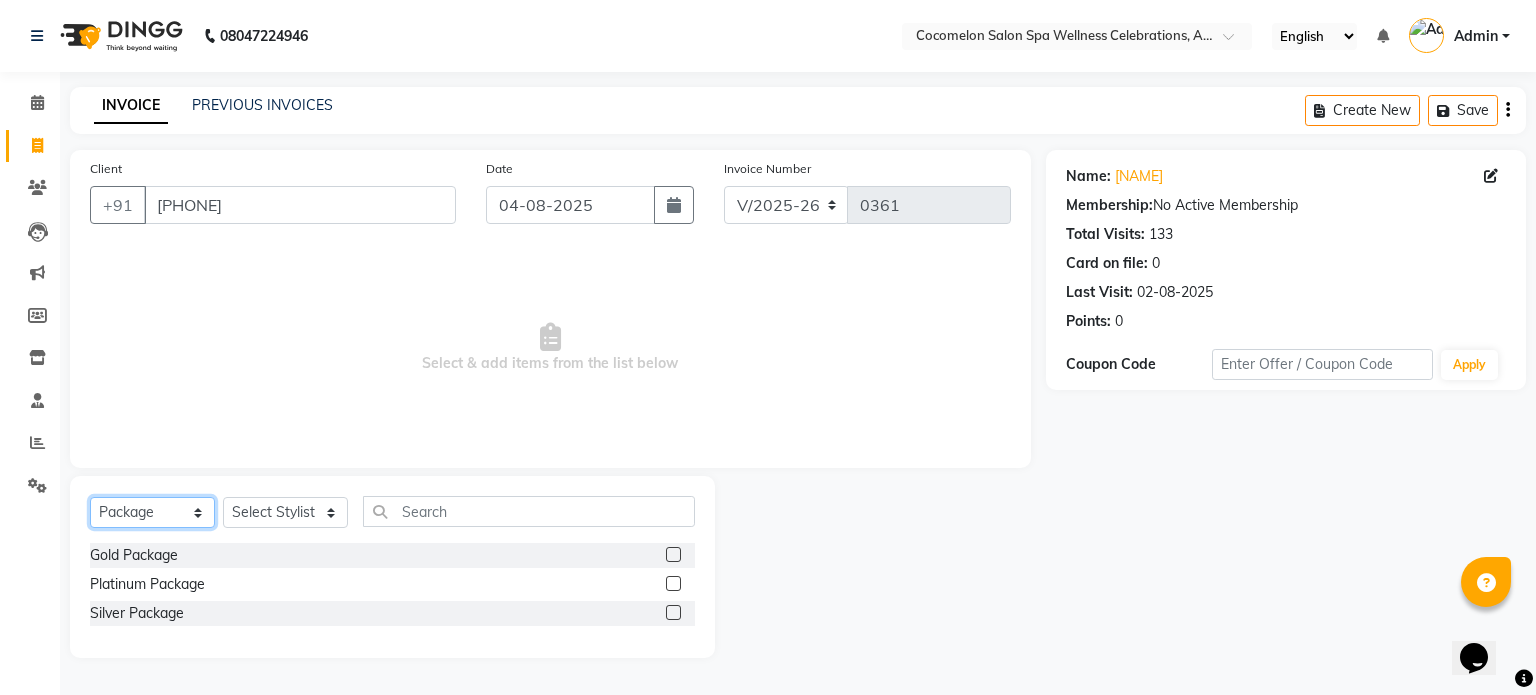 click on "Select  Service  Product  Membership  Package Voucher Prepaid Gift Card" 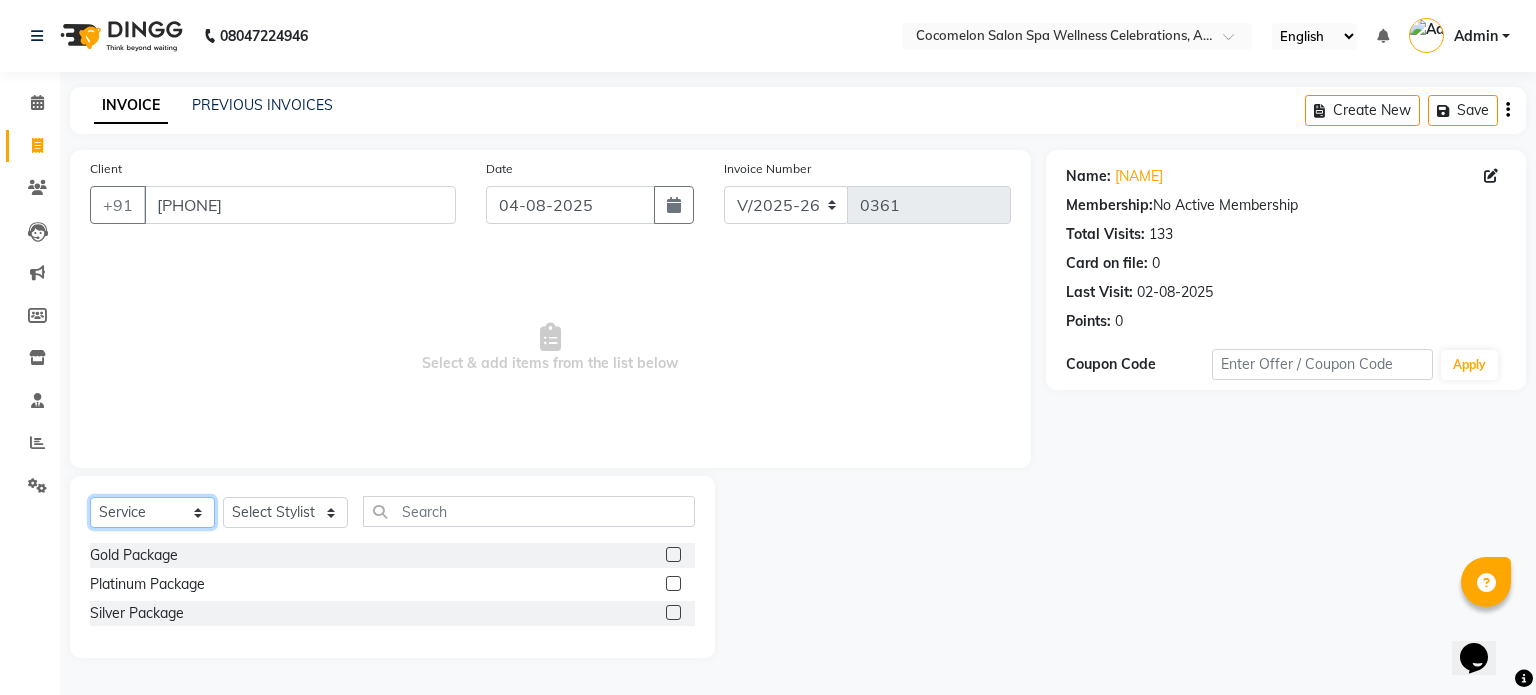 click on "Select  Service  Product  Membership  Package Voucher Prepaid Gift Card" 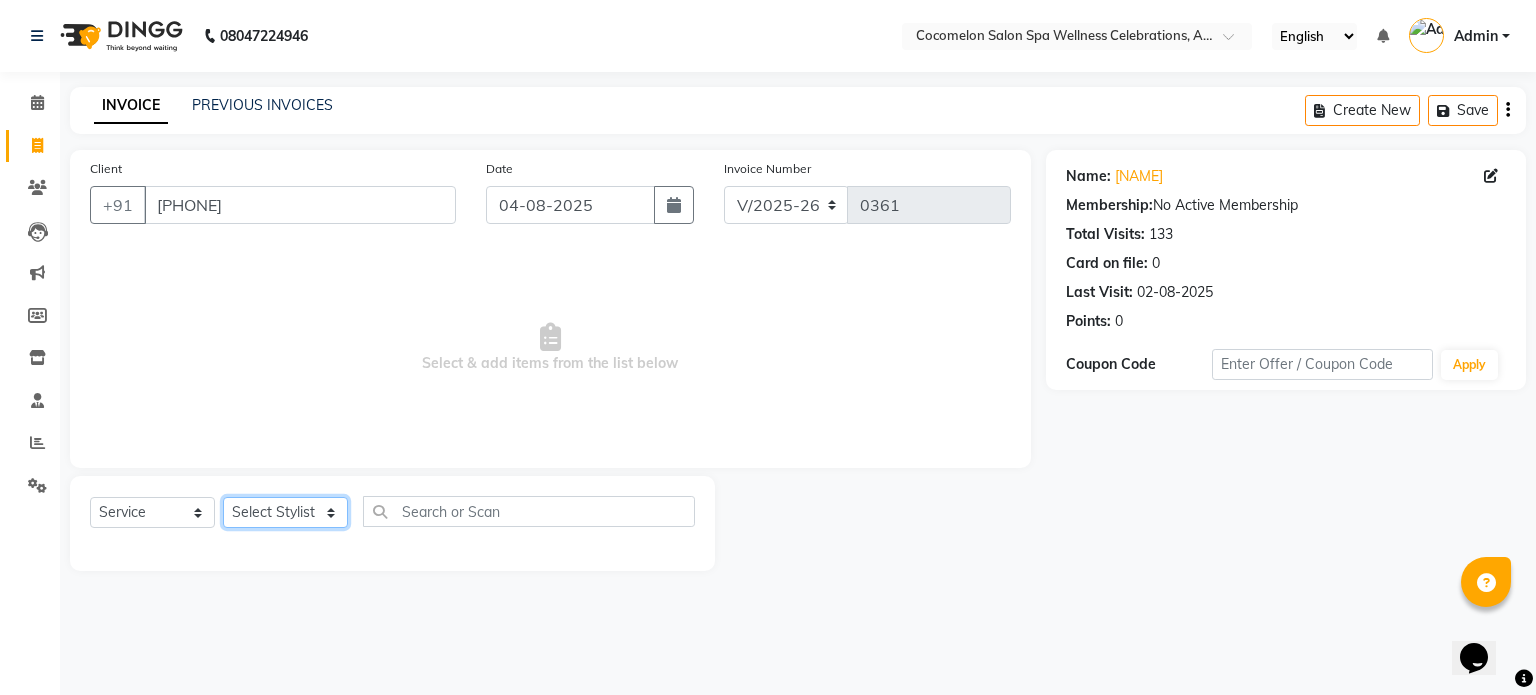 click on "Select Stylist [FIRST] [LAST] [FIRST] [LAST] [FIRST] [LAST] [FIRST] [LAST] [FIRST] [LAST] [FIRST] [LAST] [FIRST] [LAST] [FIRST] [LAST]" 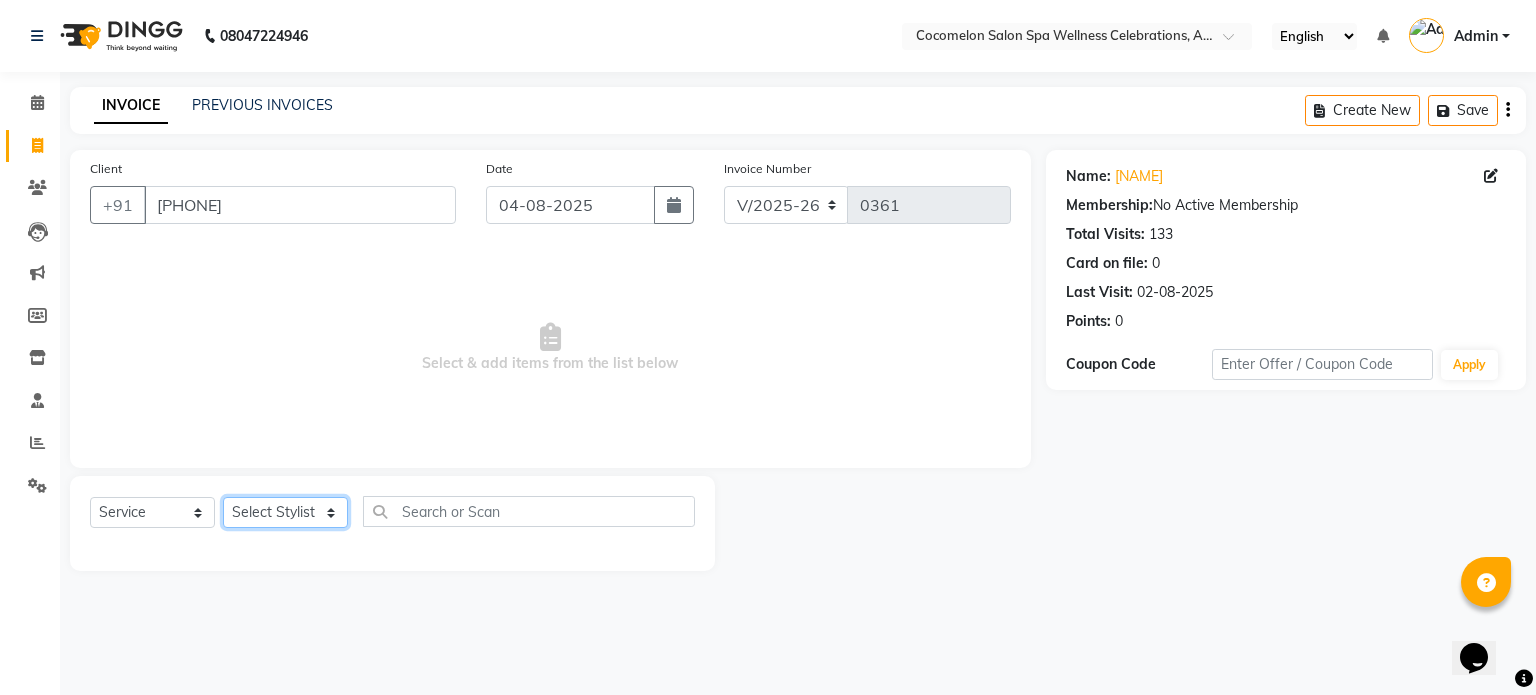 select on "53270" 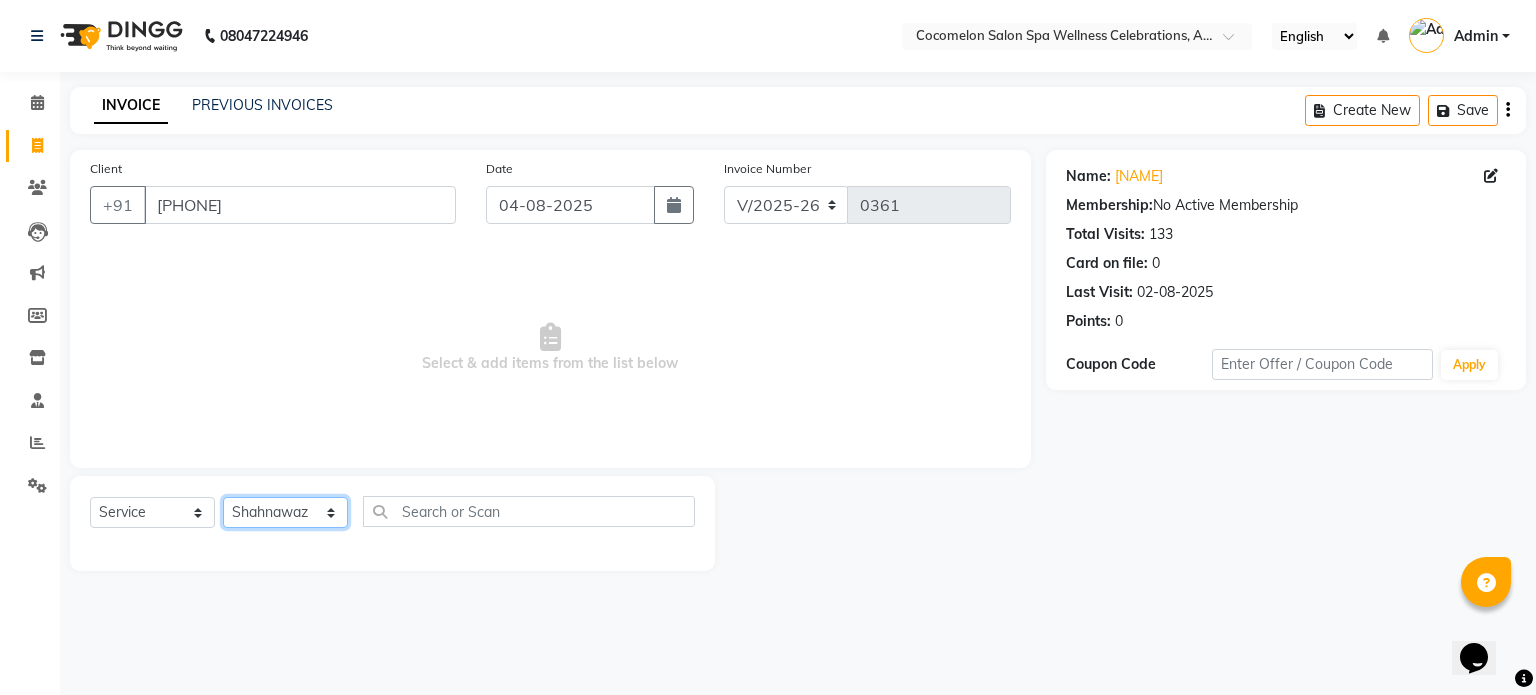 click on "Select Stylist [FIRST] [LAST] [FIRST] [LAST] [FIRST] [LAST] [FIRST] [LAST] [FIRST] [LAST] [FIRST] [LAST] [FIRST] [LAST] [FIRST] [LAST]" 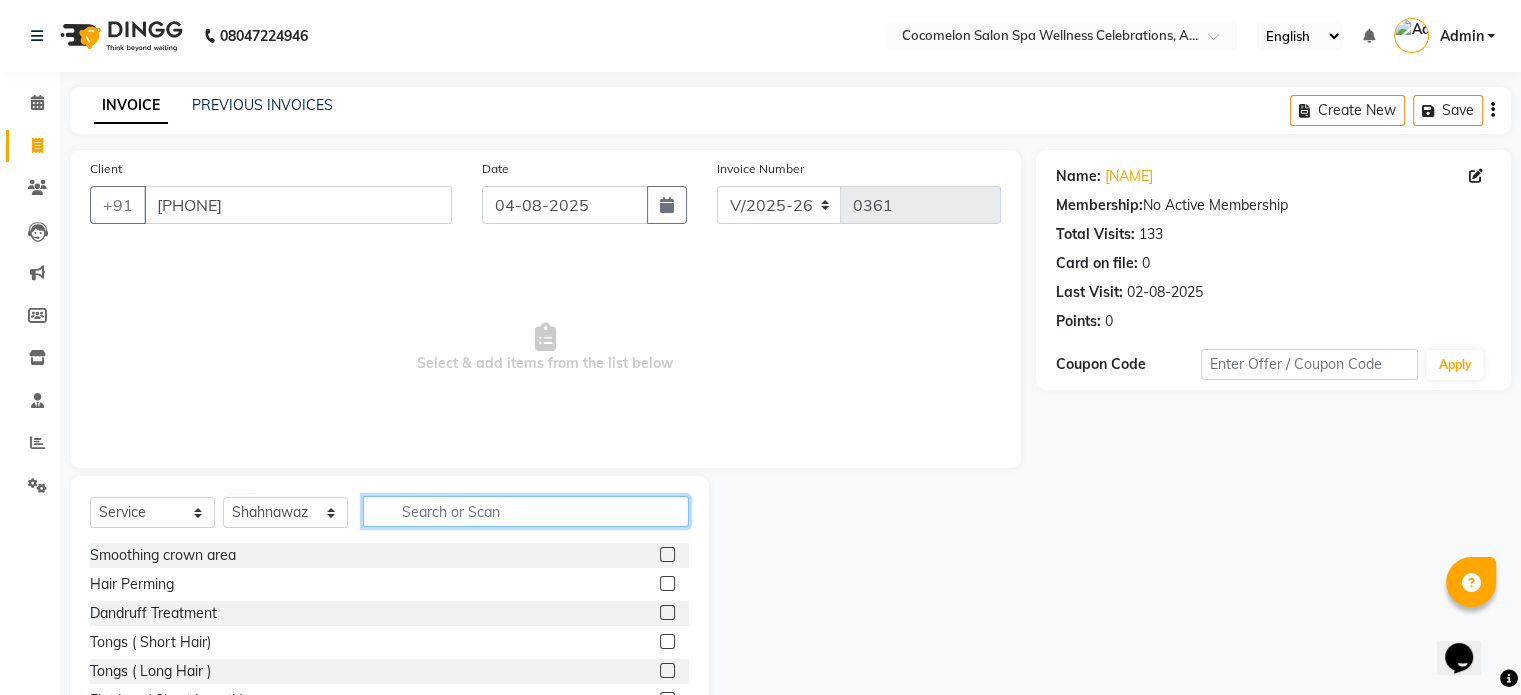 click 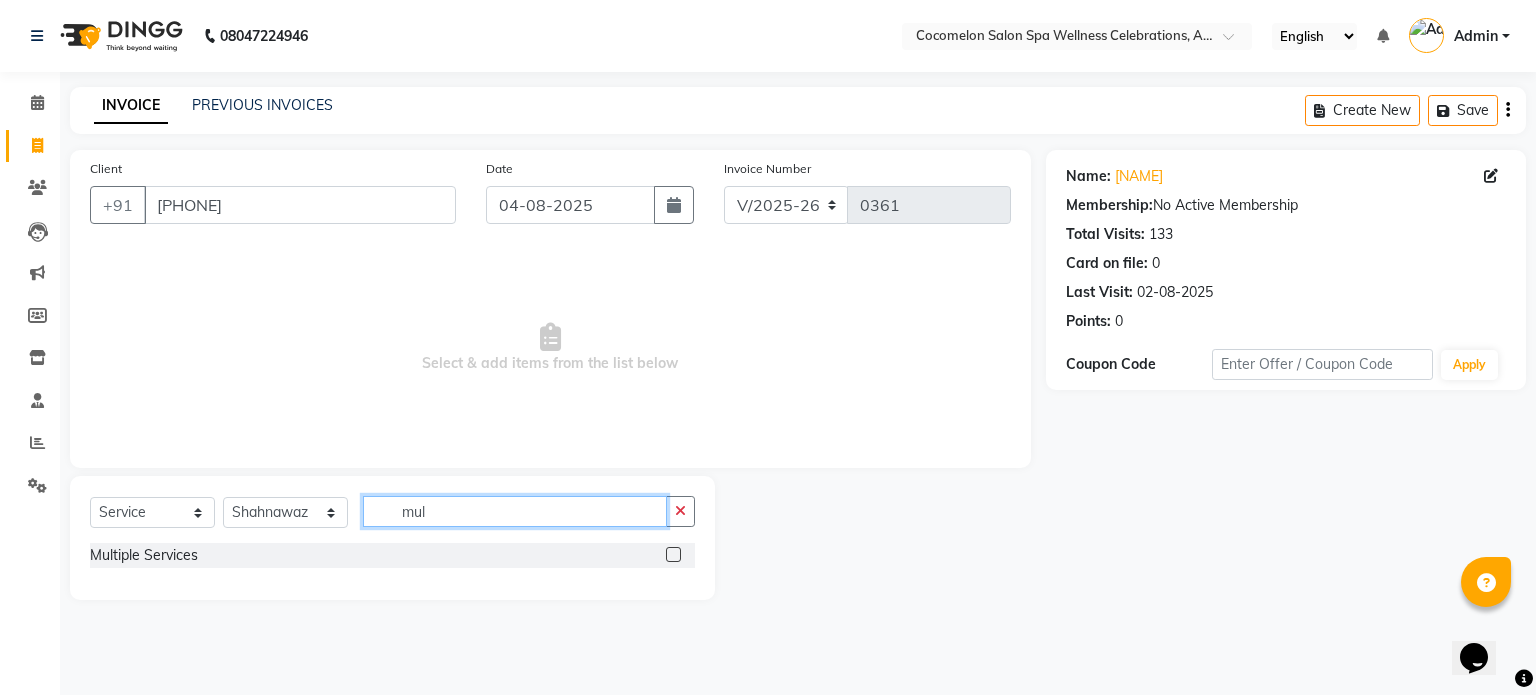 type on "mul" 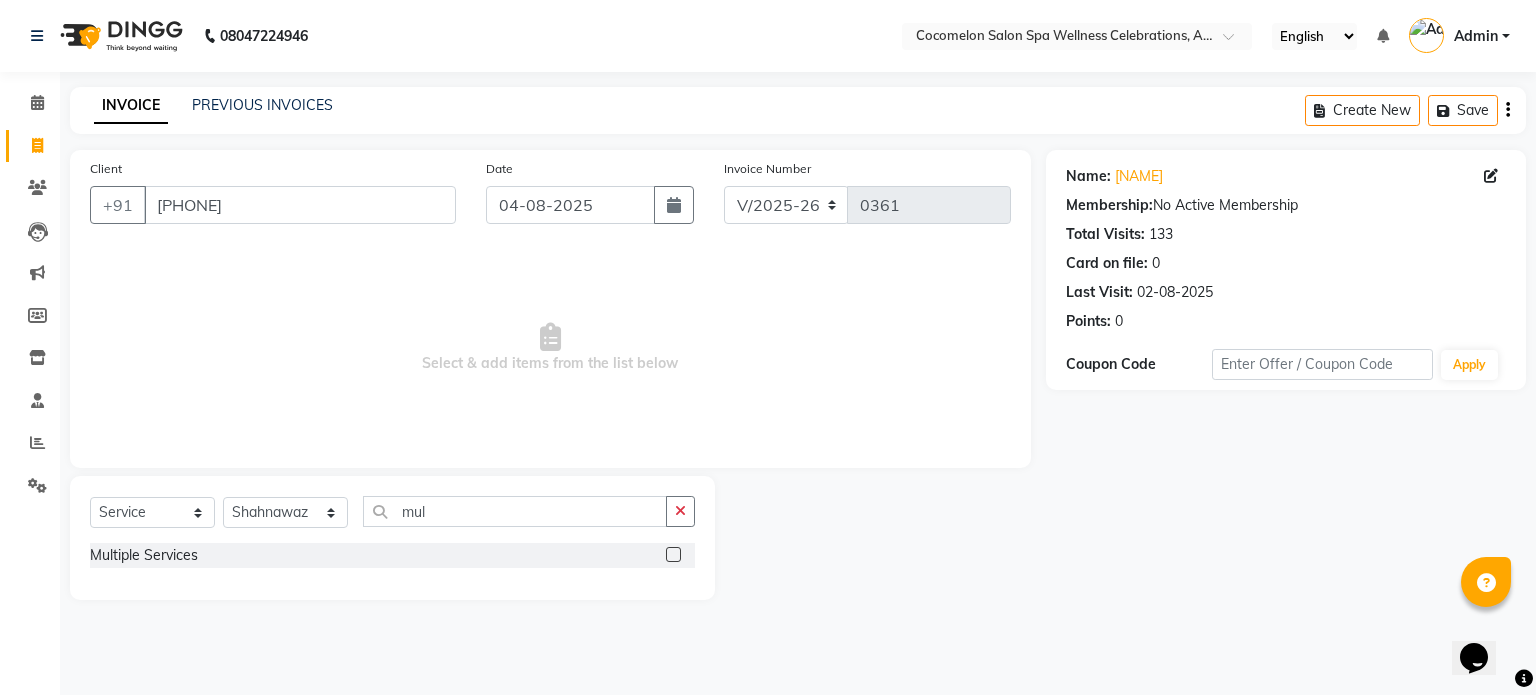 click 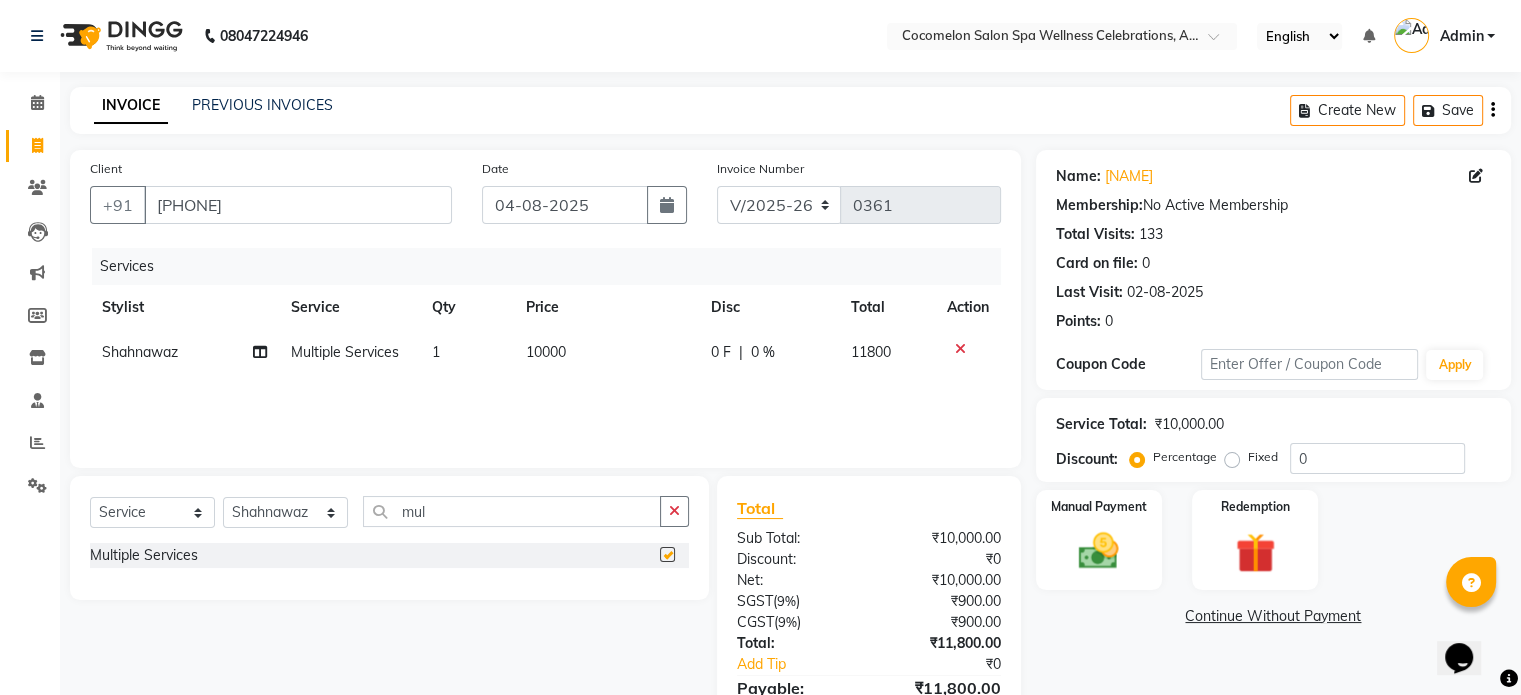 checkbox on "false" 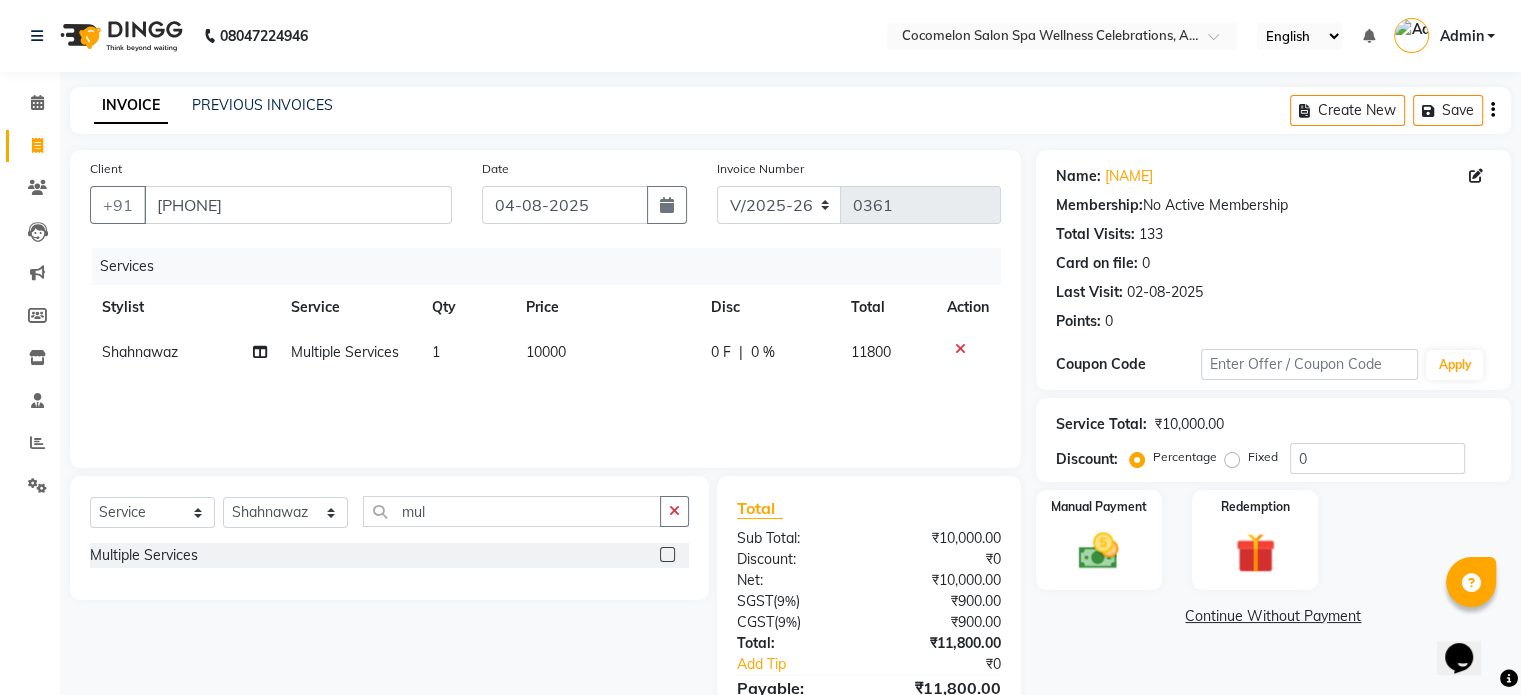 click on "10000" 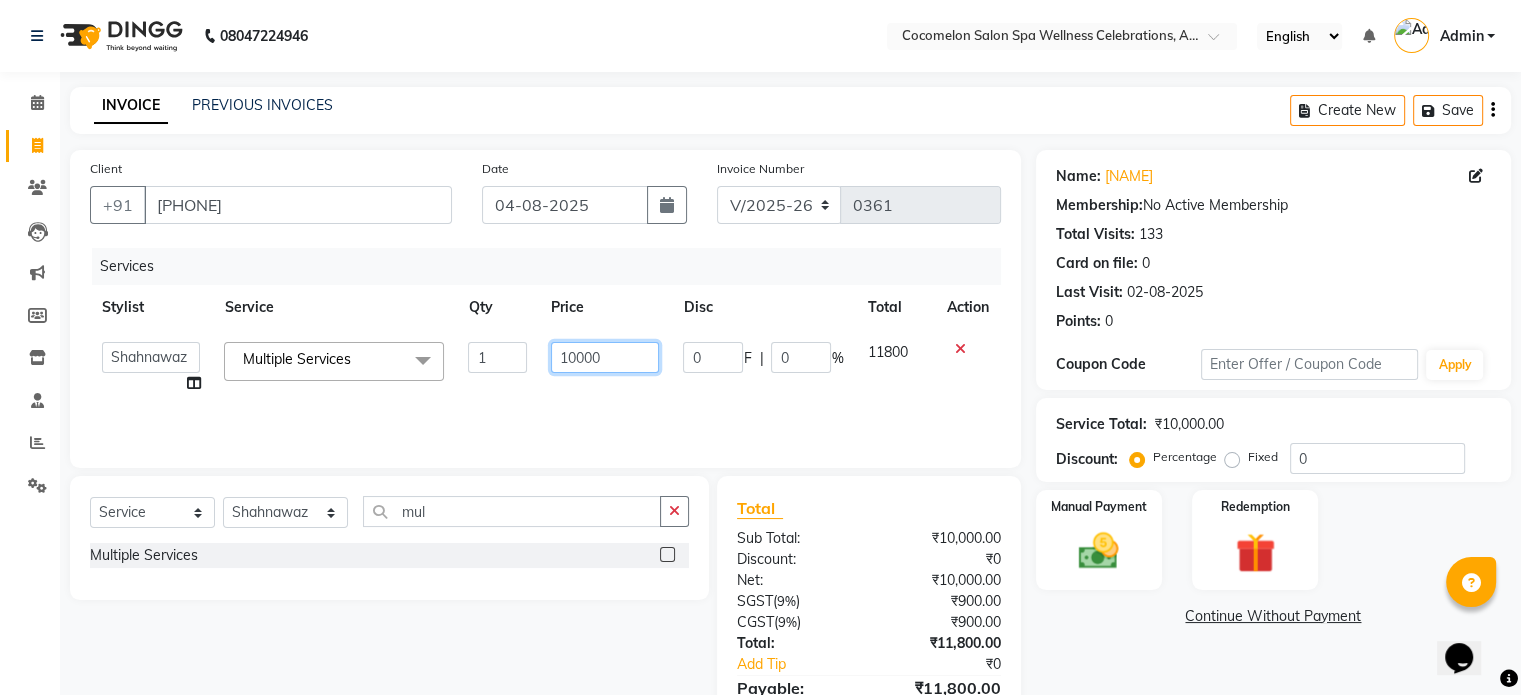 click on "10000" 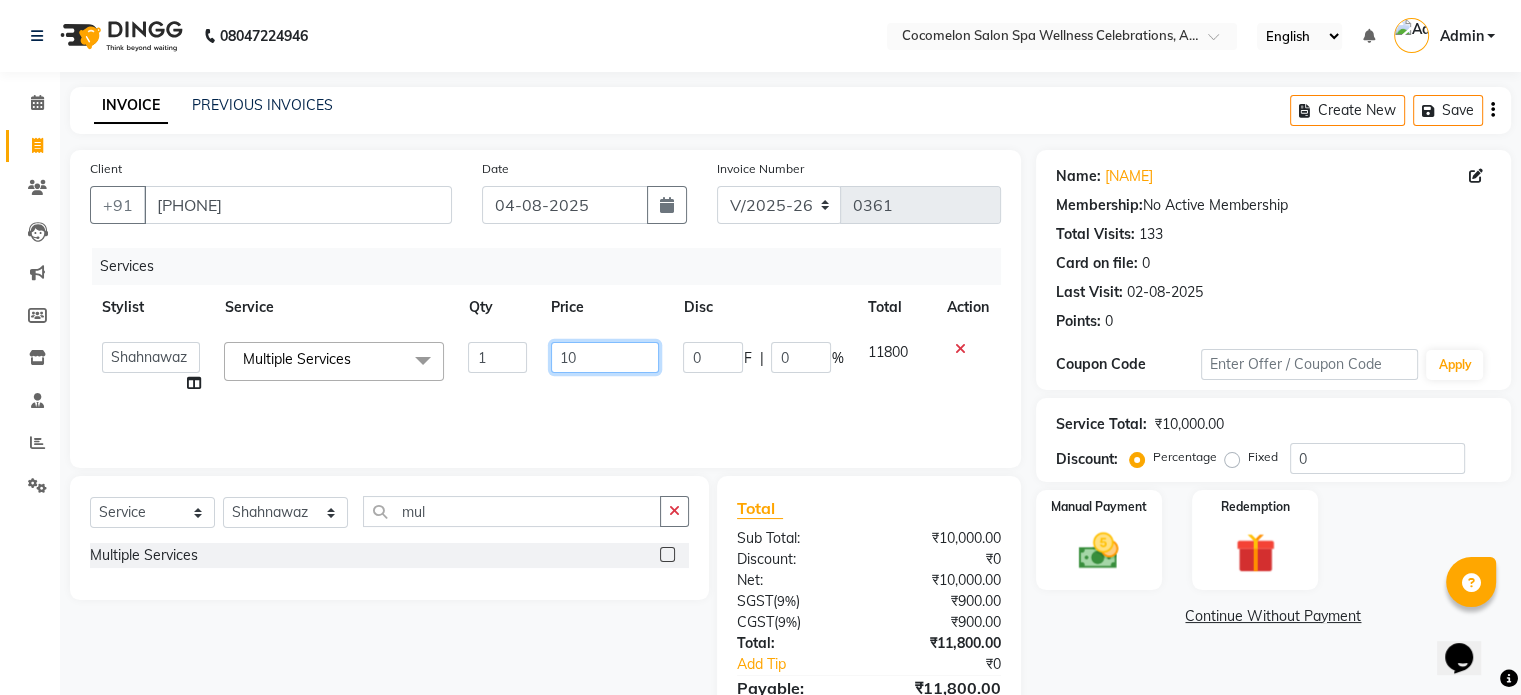 type on "1" 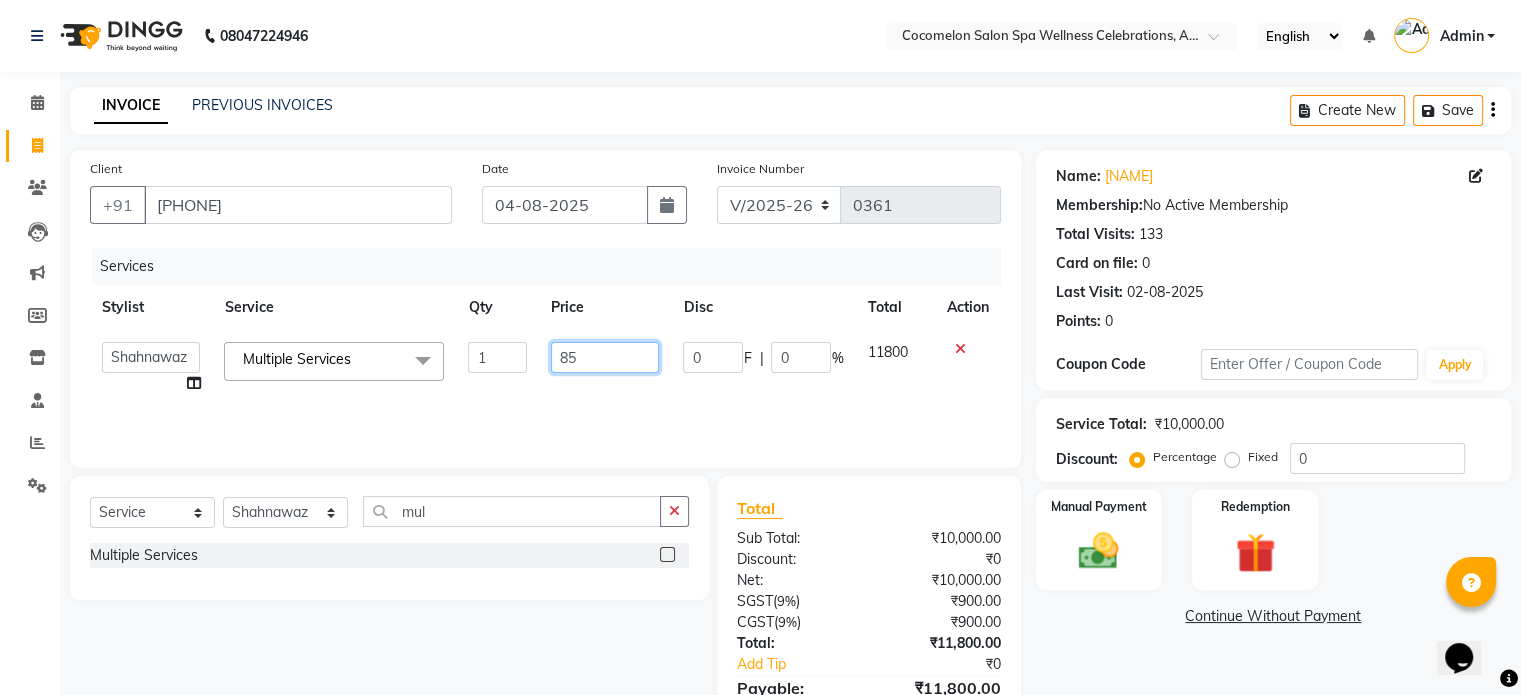 type on "850" 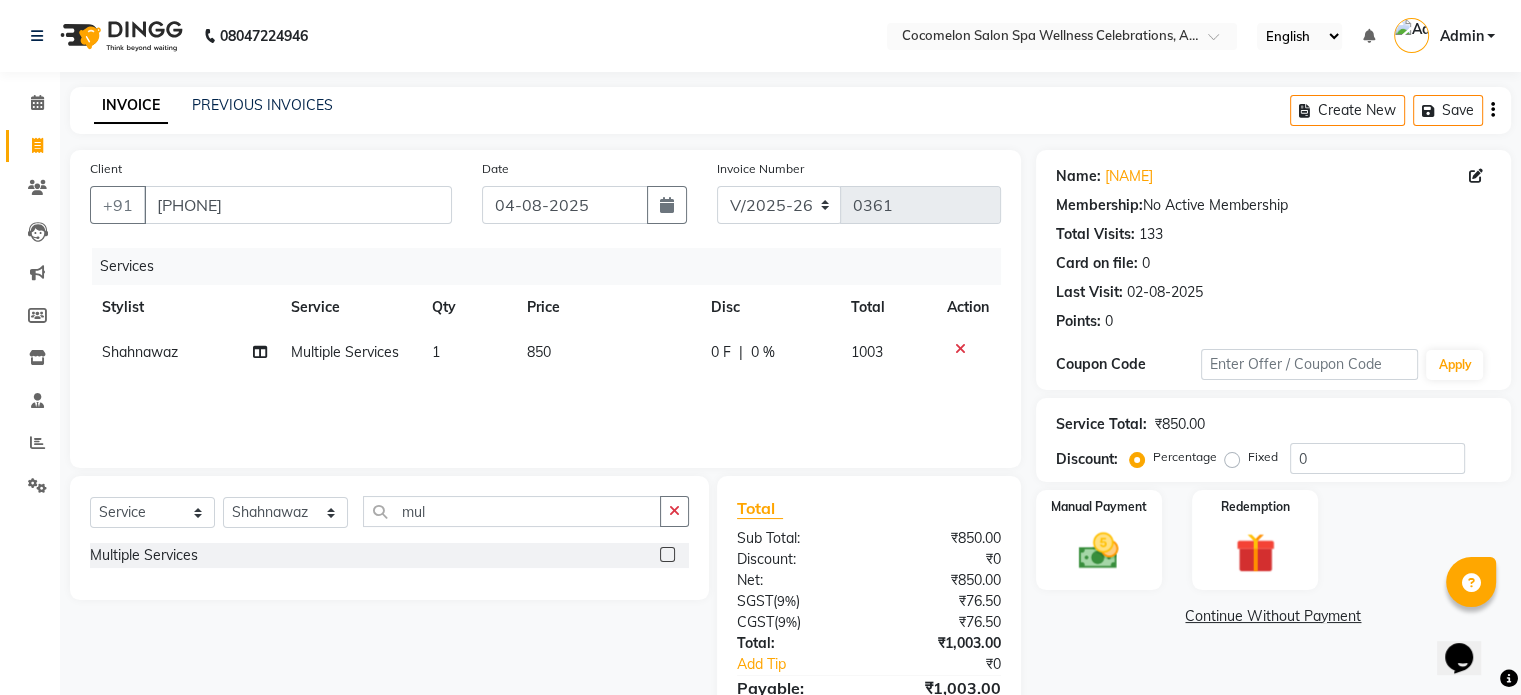 click 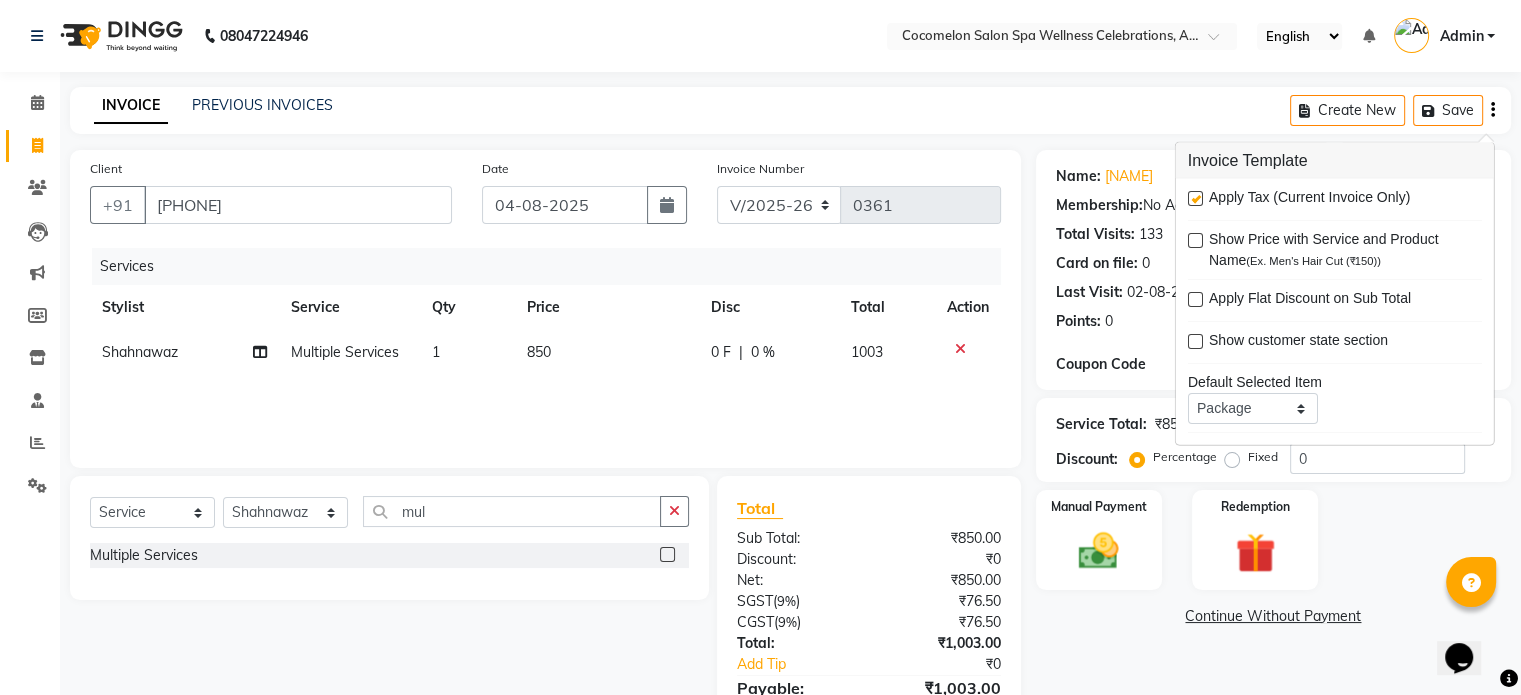 click at bounding box center (1195, 198) 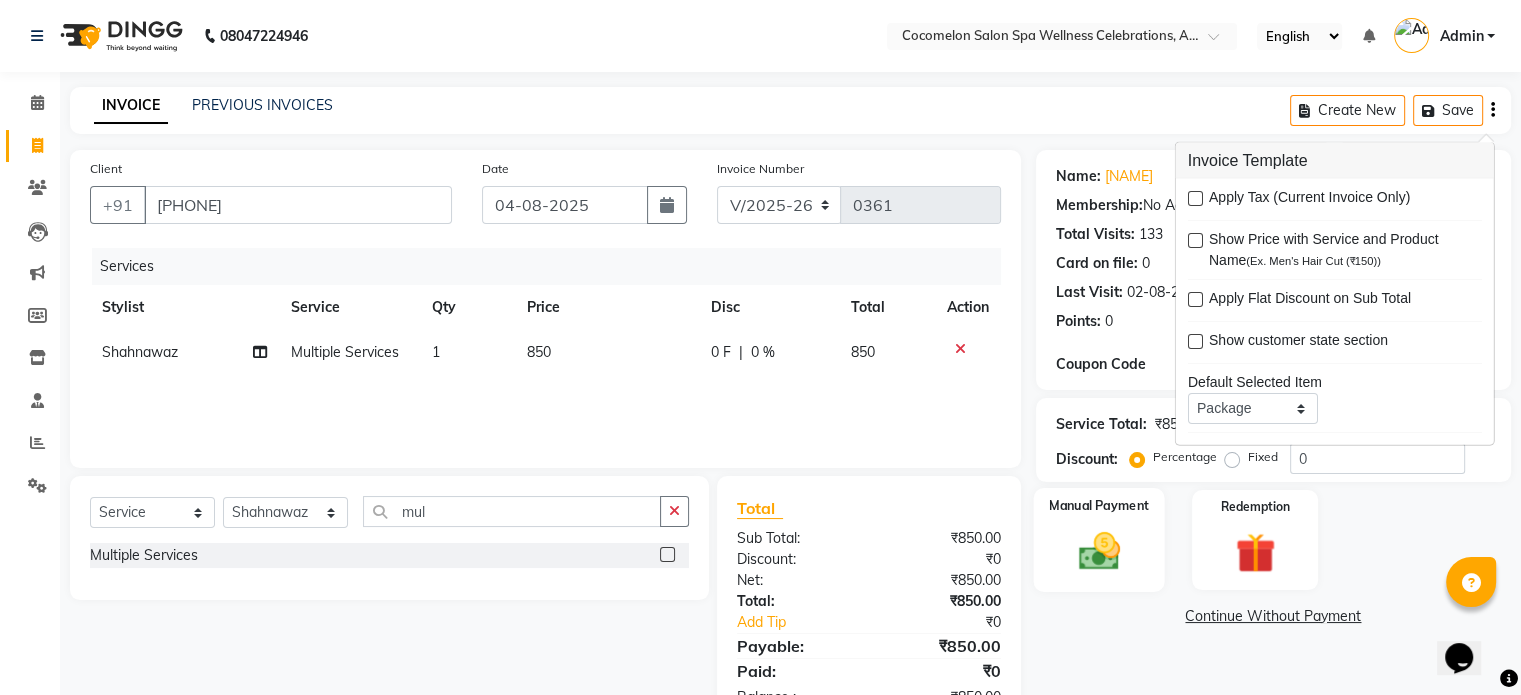 click 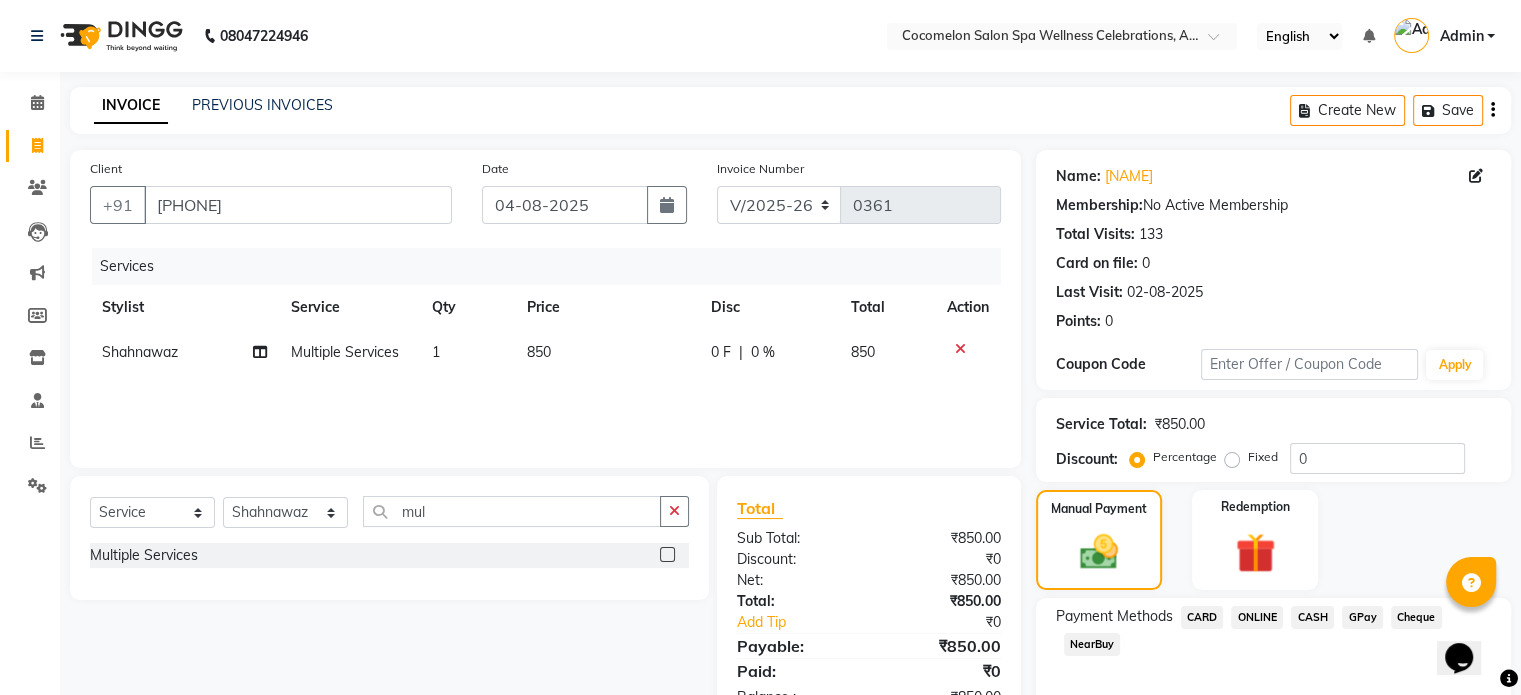 click on "GPay" 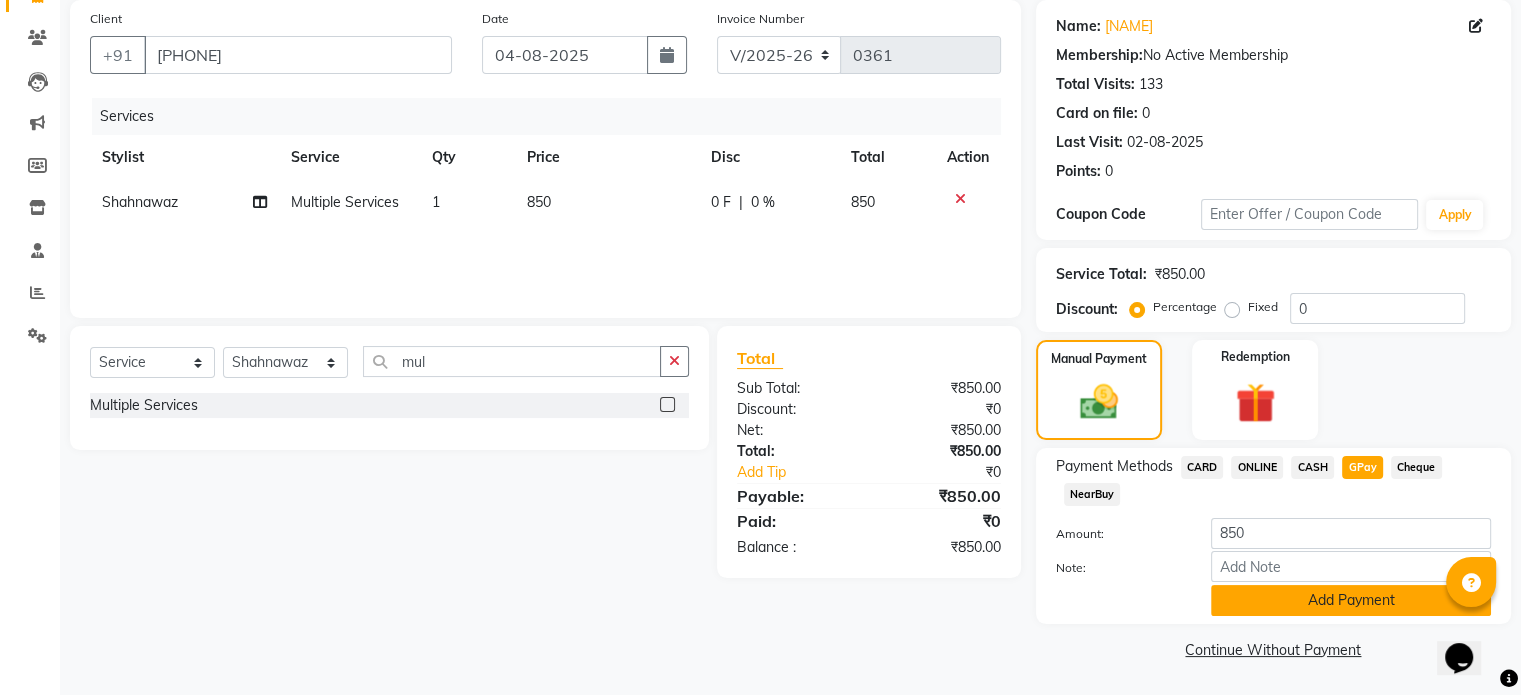 click on "Add Payment" 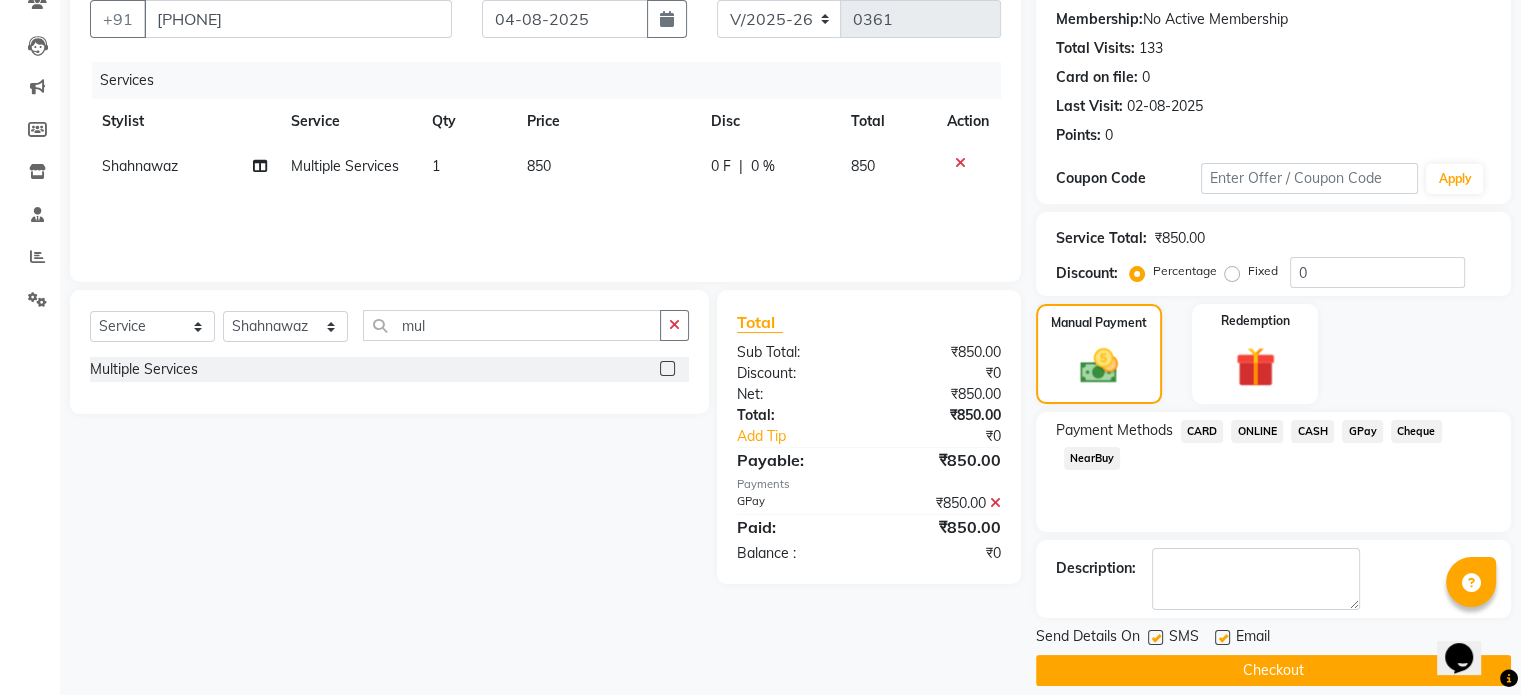scroll, scrollTop: 205, scrollLeft: 0, axis: vertical 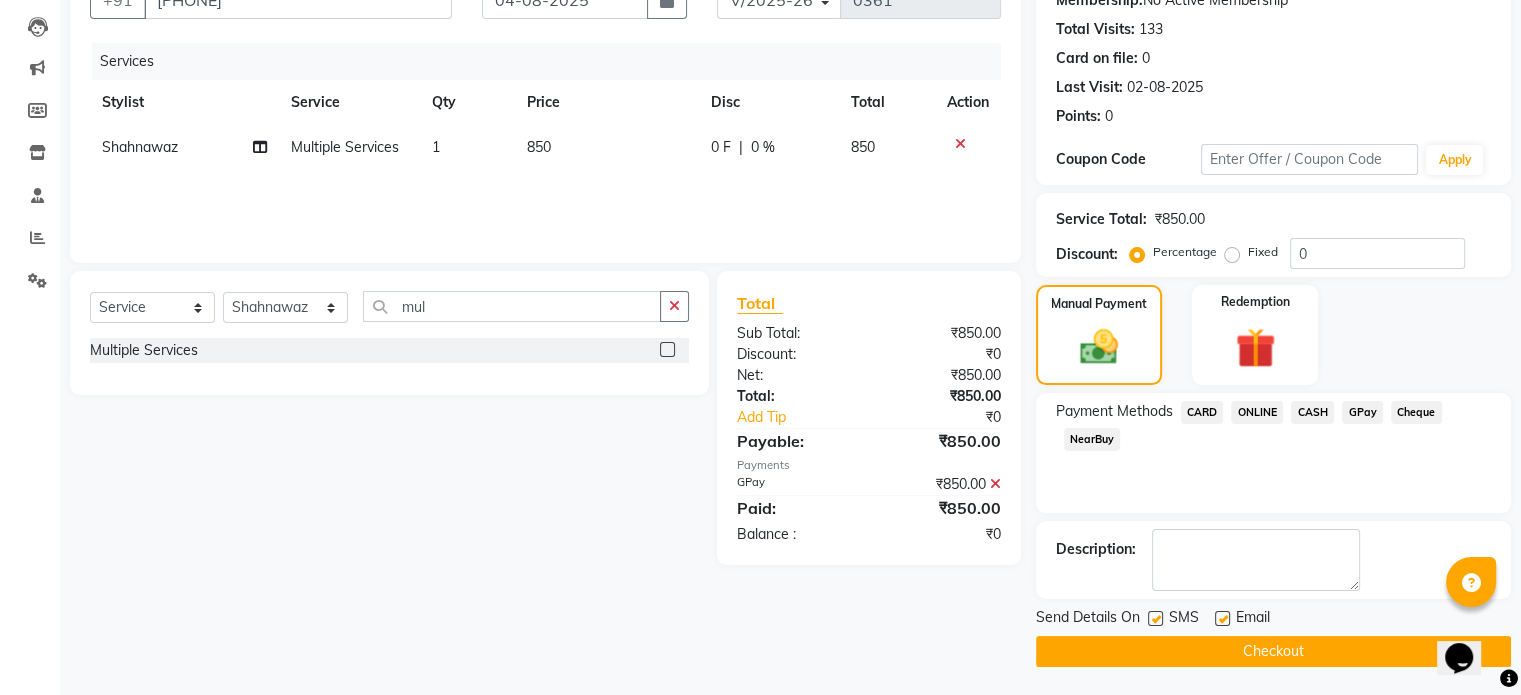 click on "Checkout" 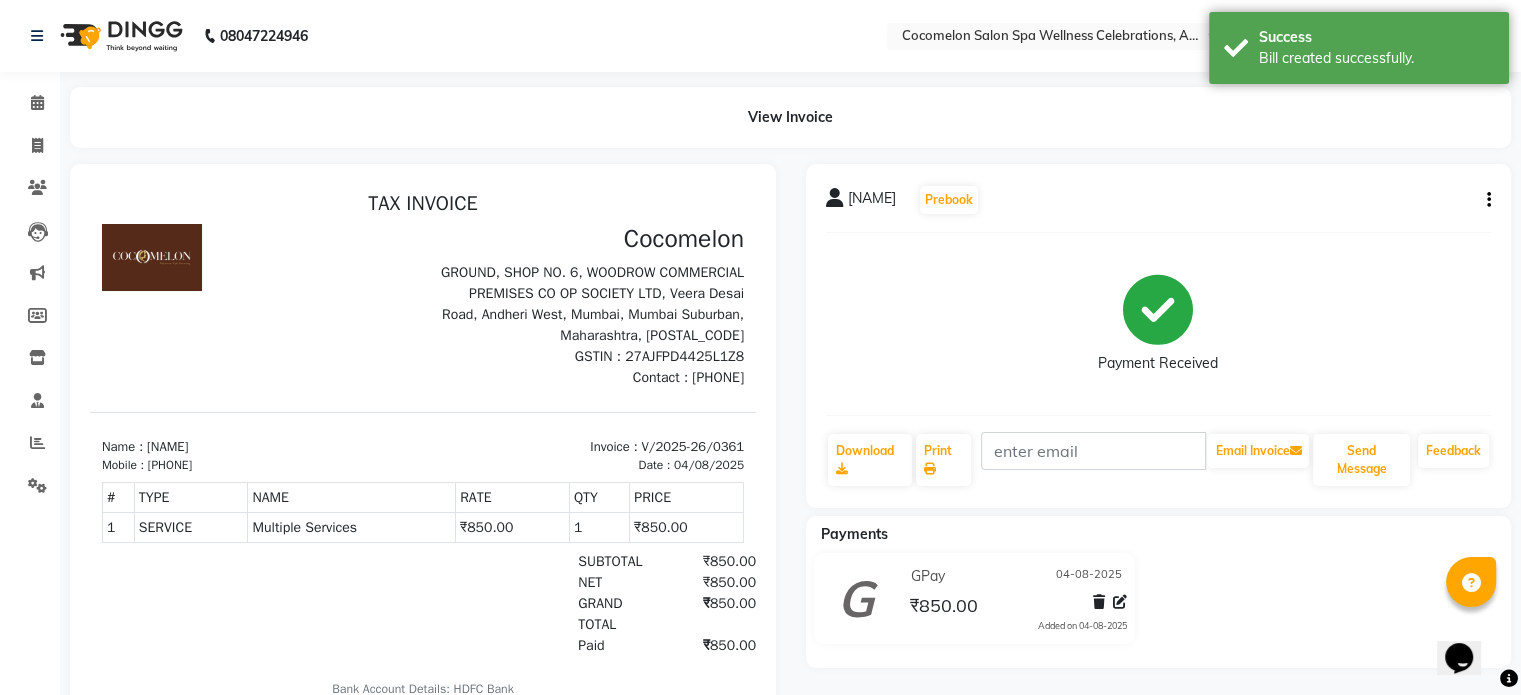 scroll, scrollTop: 0, scrollLeft: 0, axis: both 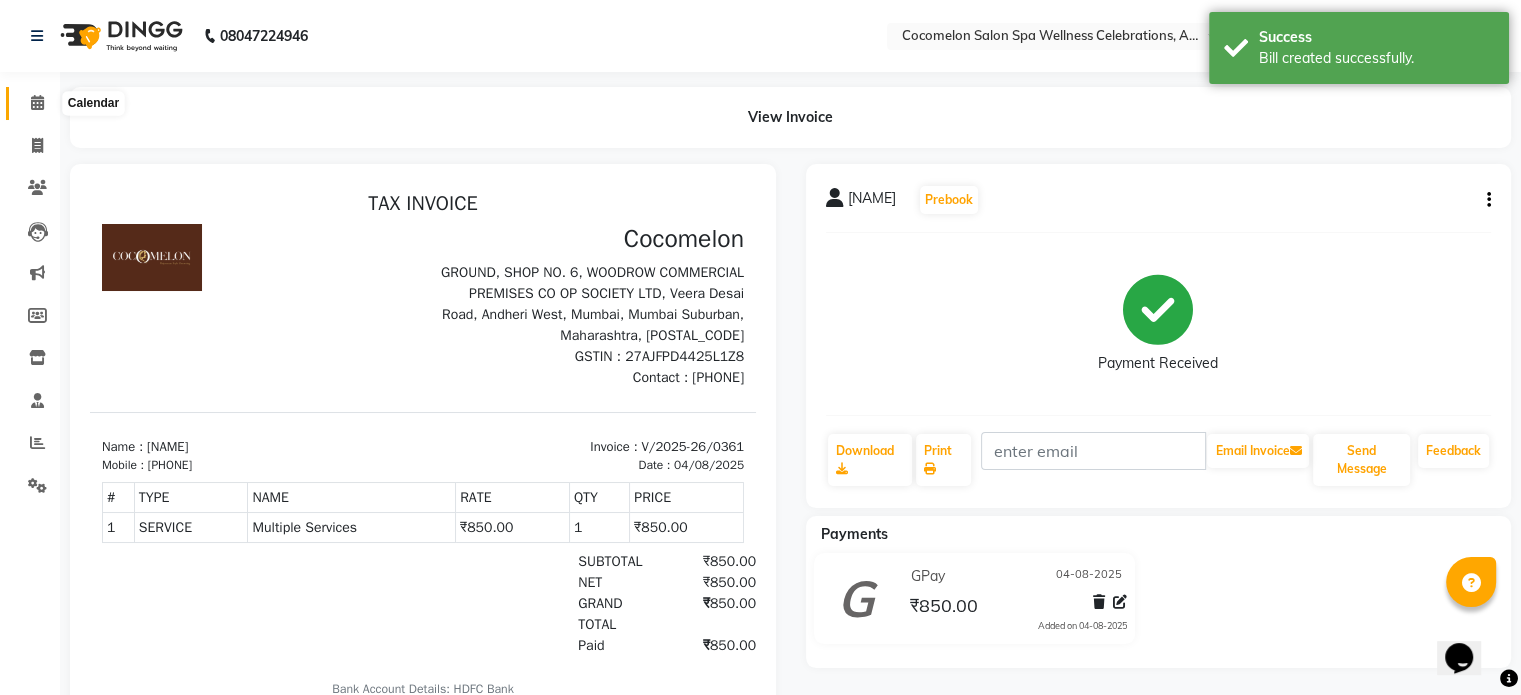 click 